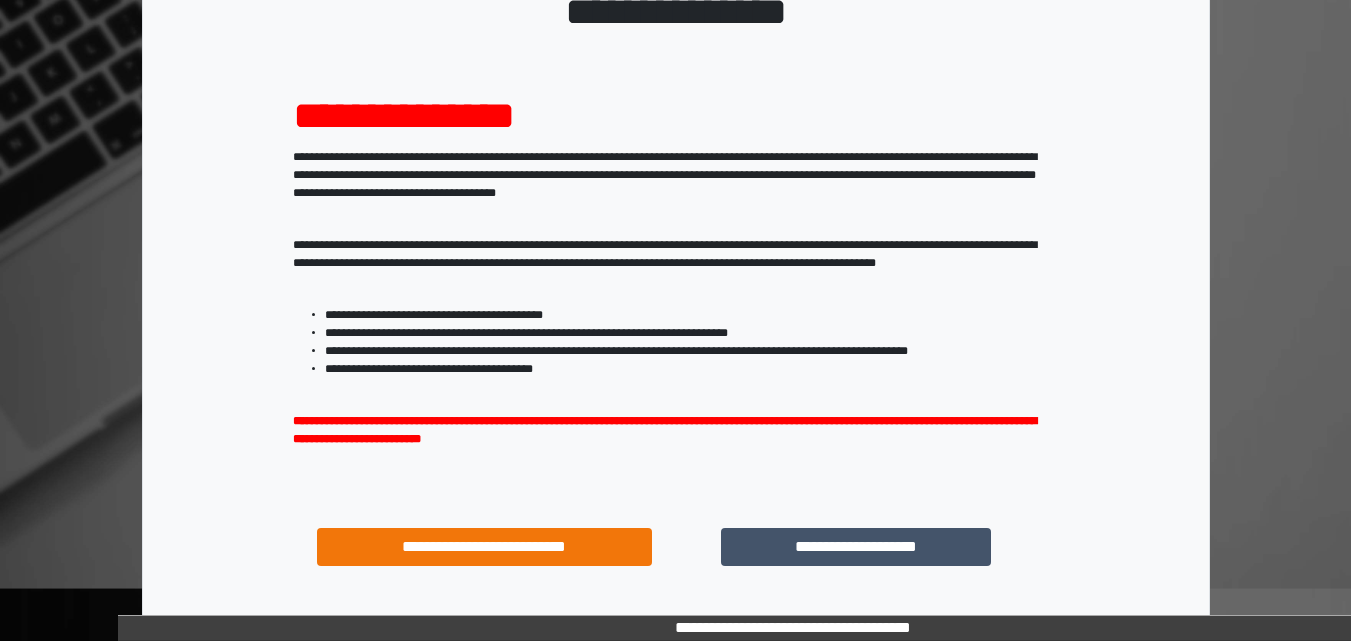 scroll, scrollTop: 200, scrollLeft: 0, axis: vertical 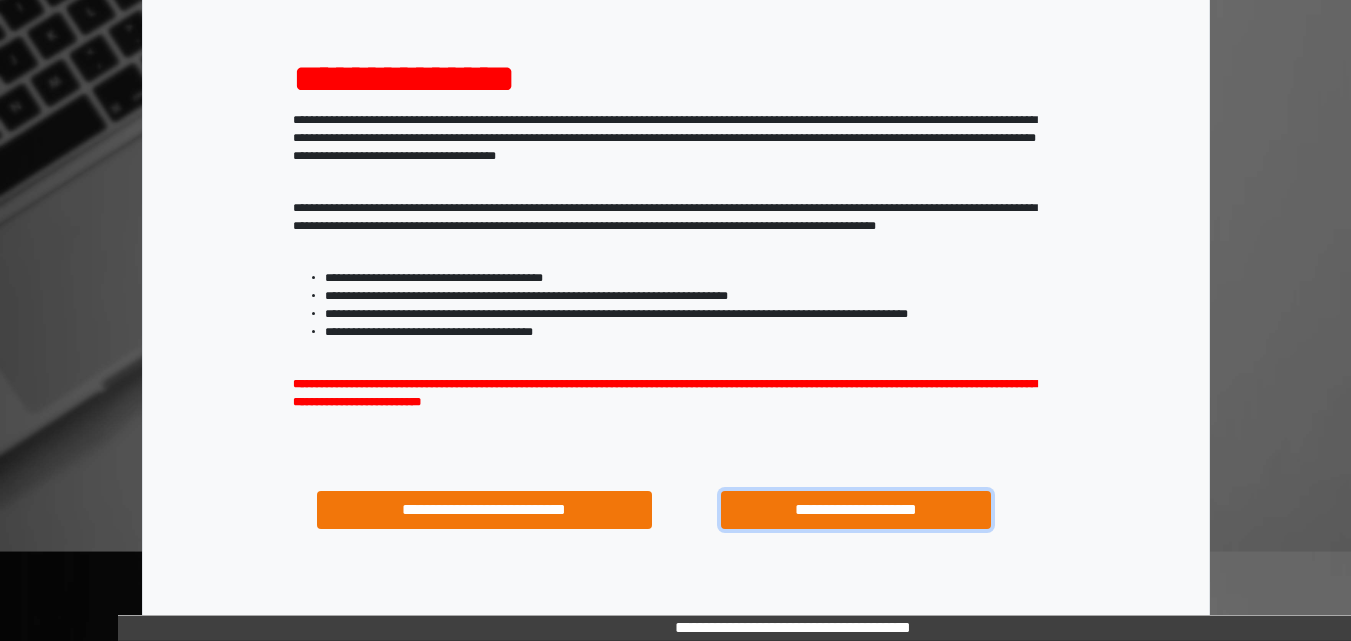 click on "**********" at bounding box center [855, 510] 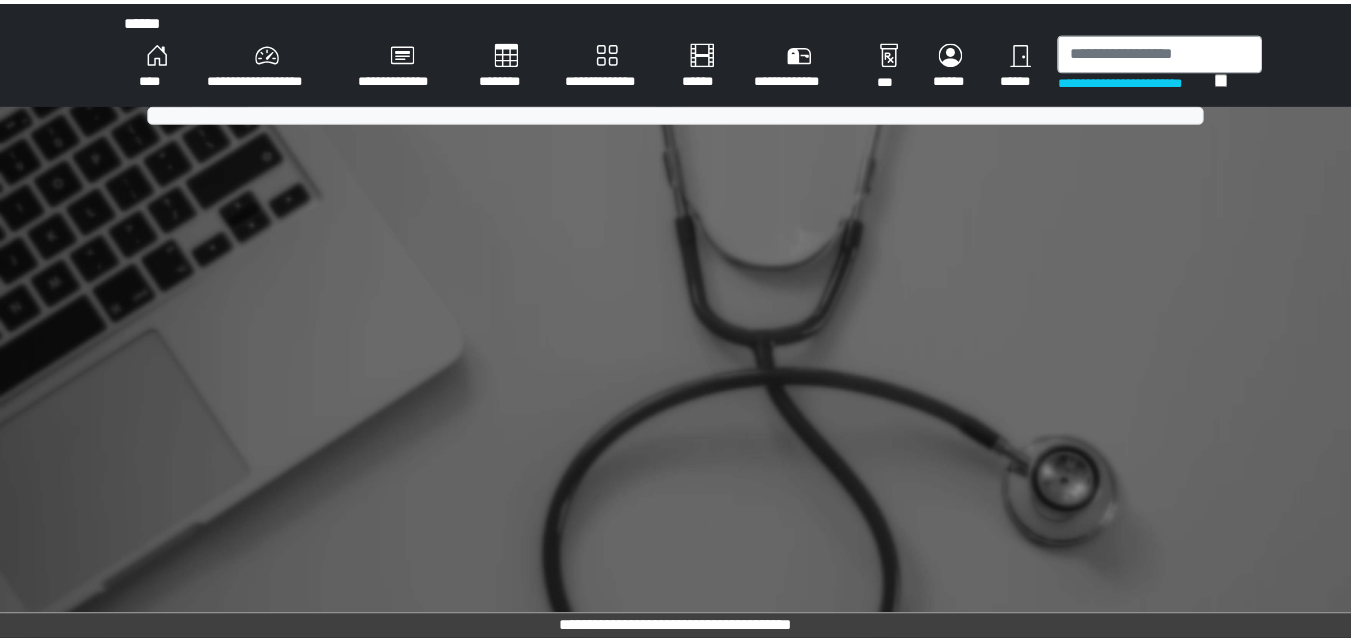 scroll, scrollTop: 0, scrollLeft: 0, axis: both 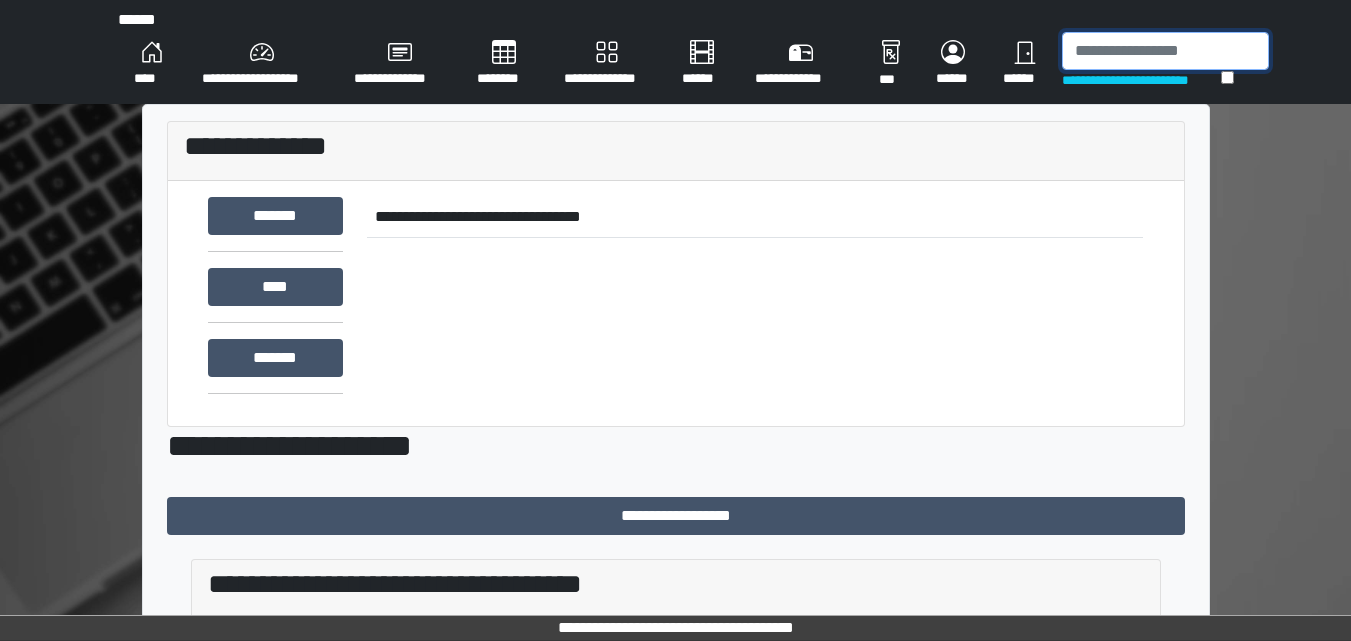 click at bounding box center (1165, 51) 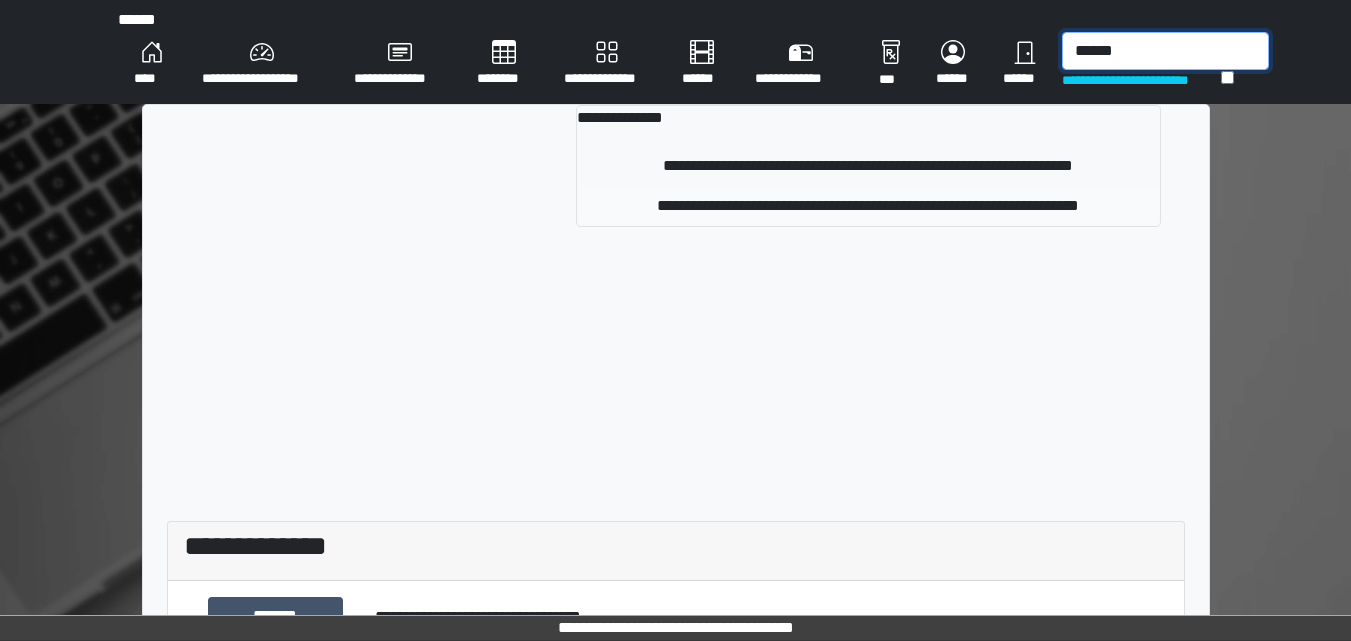 type on "******" 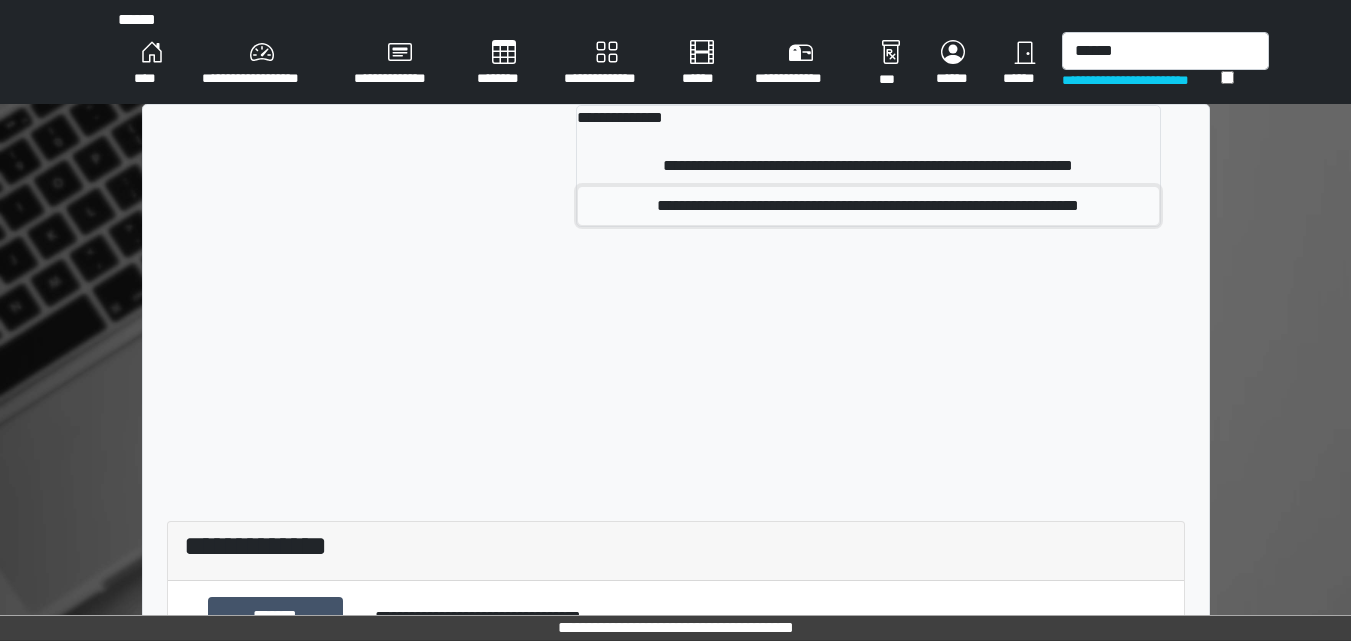 click on "**********" at bounding box center [868, 206] 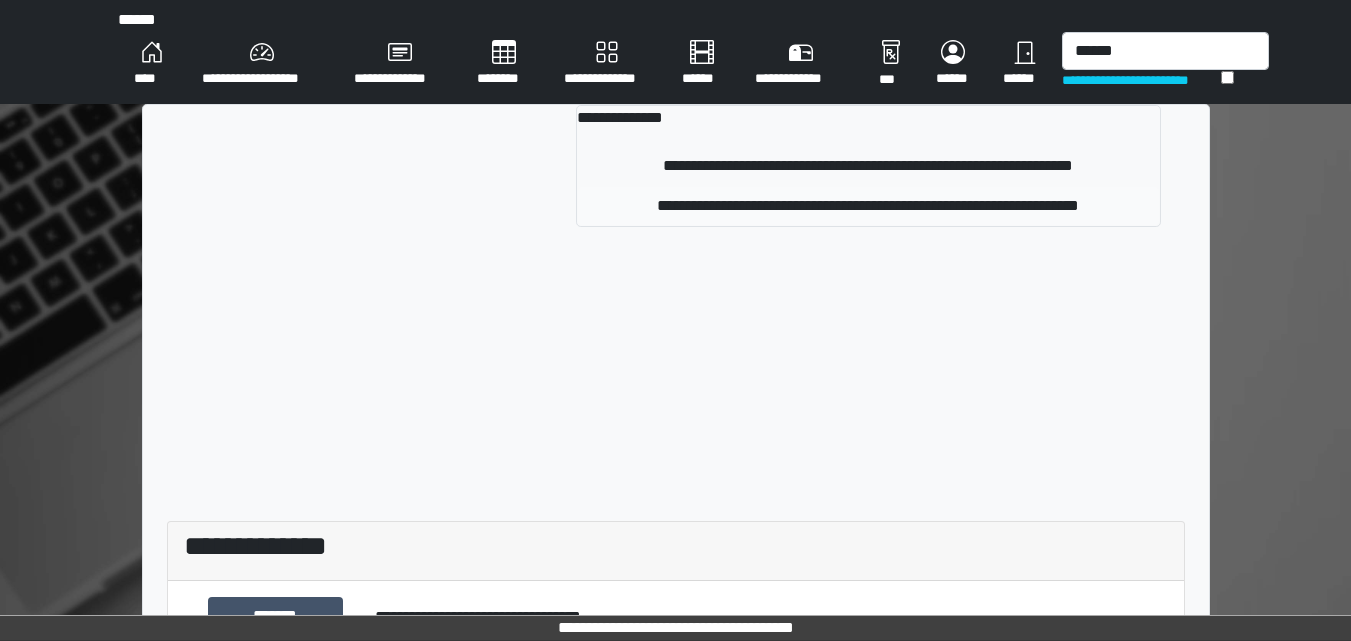 type 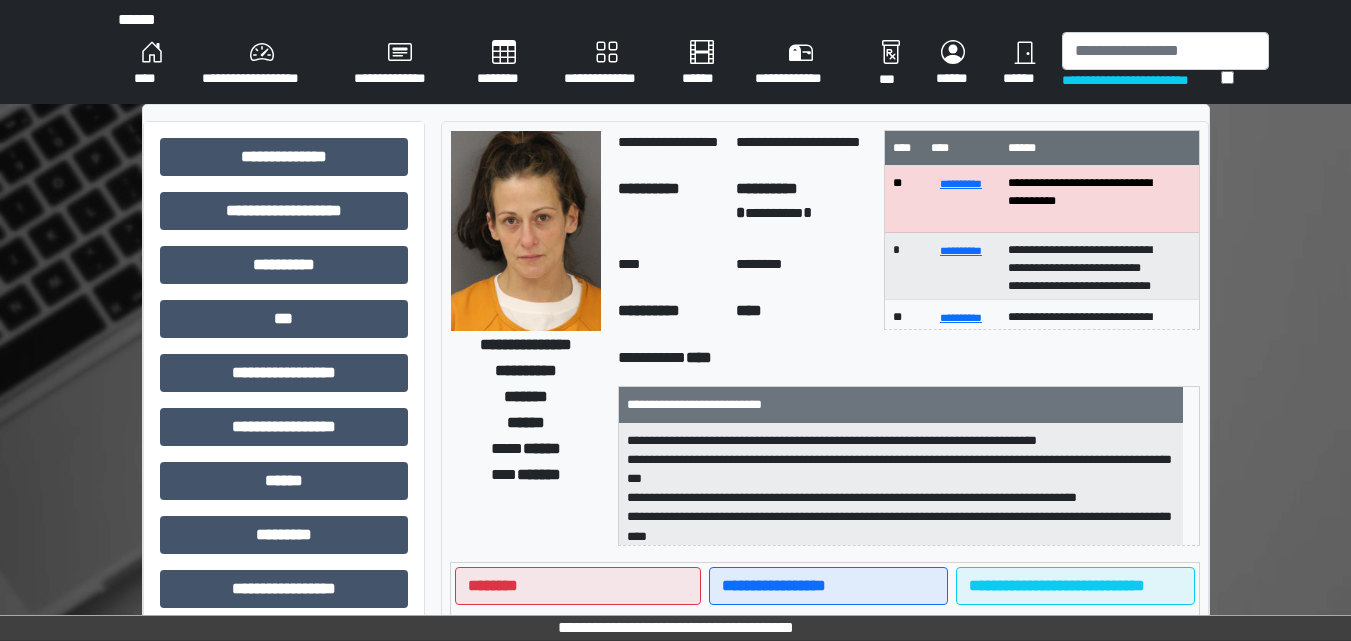 scroll, scrollTop: 100, scrollLeft: 0, axis: vertical 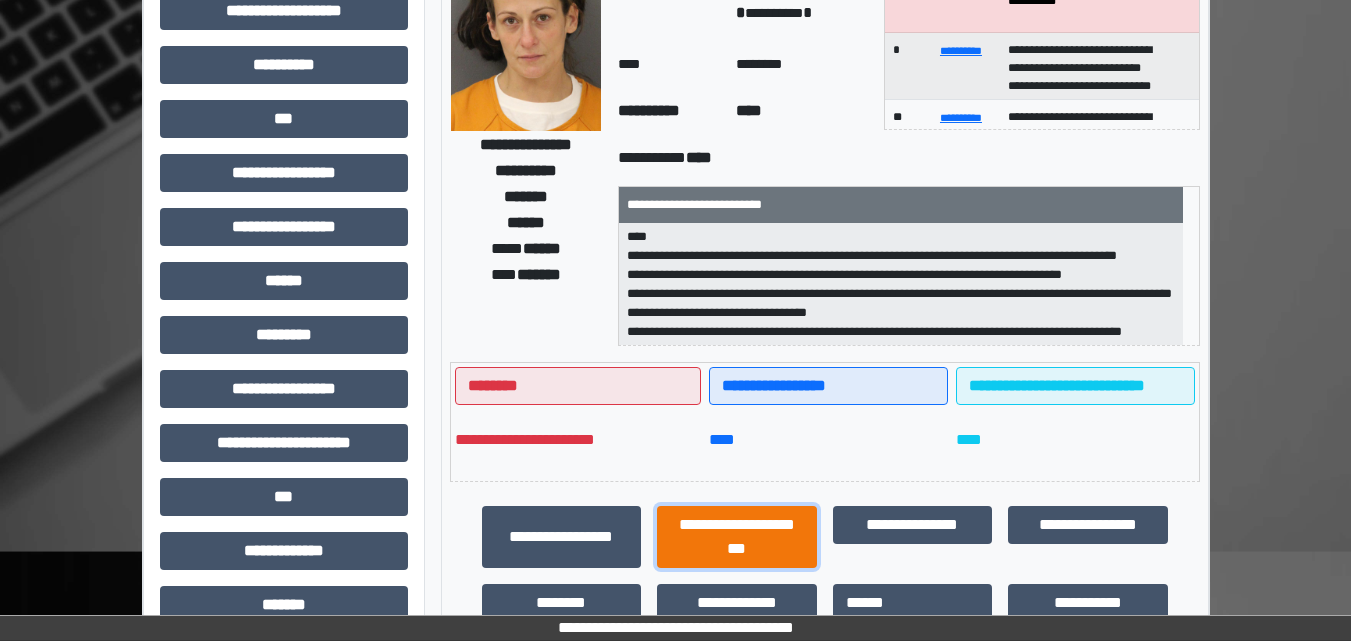 click on "**********" at bounding box center [737, 537] 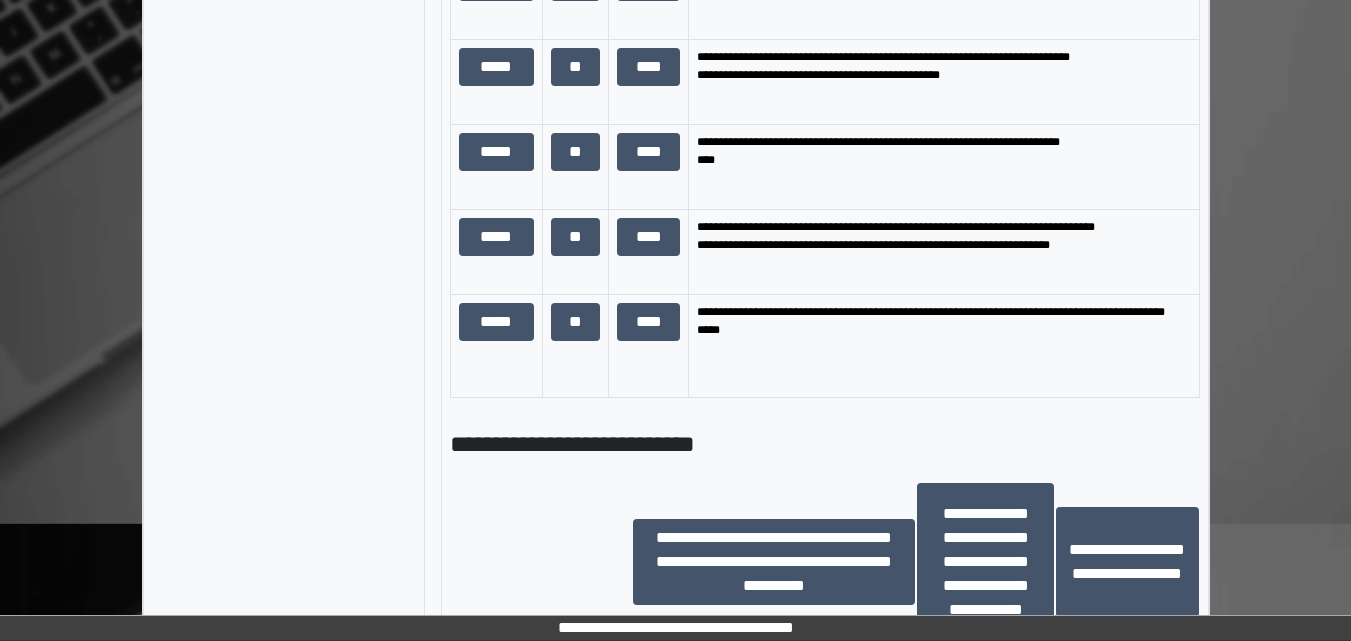 scroll, scrollTop: 1992, scrollLeft: 0, axis: vertical 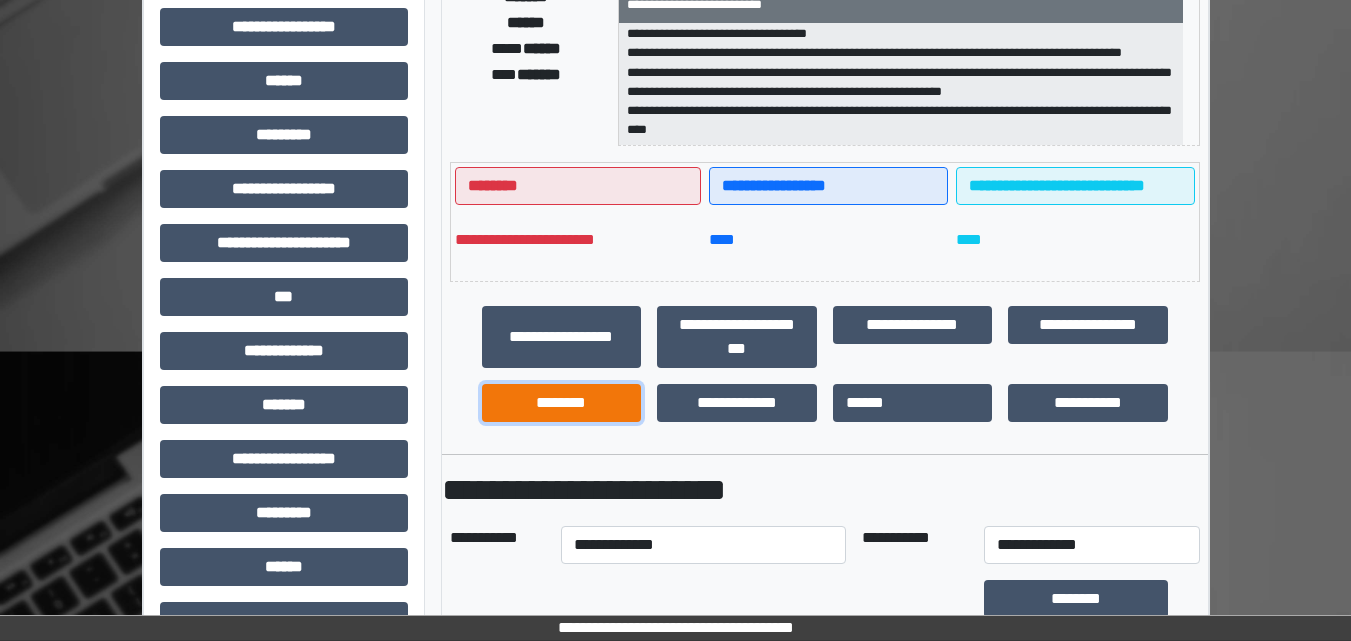 click on "********" at bounding box center (562, 403) 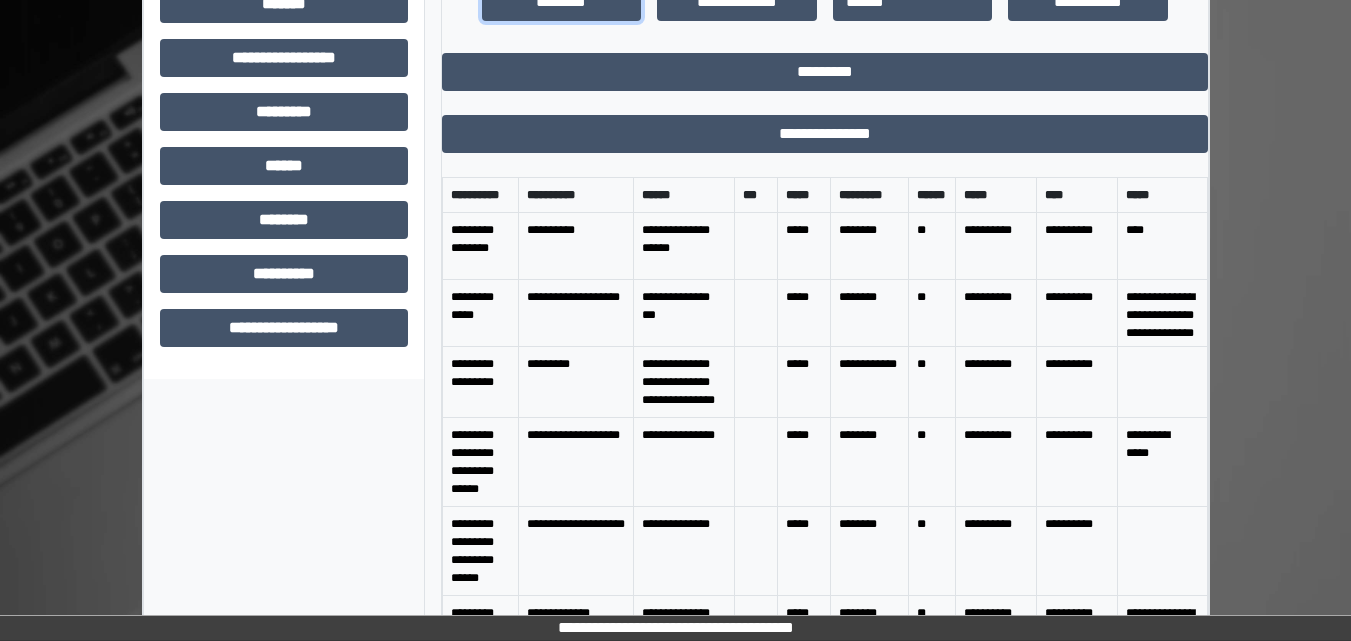 scroll, scrollTop: 835, scrollLeft: 0, axis: vertical 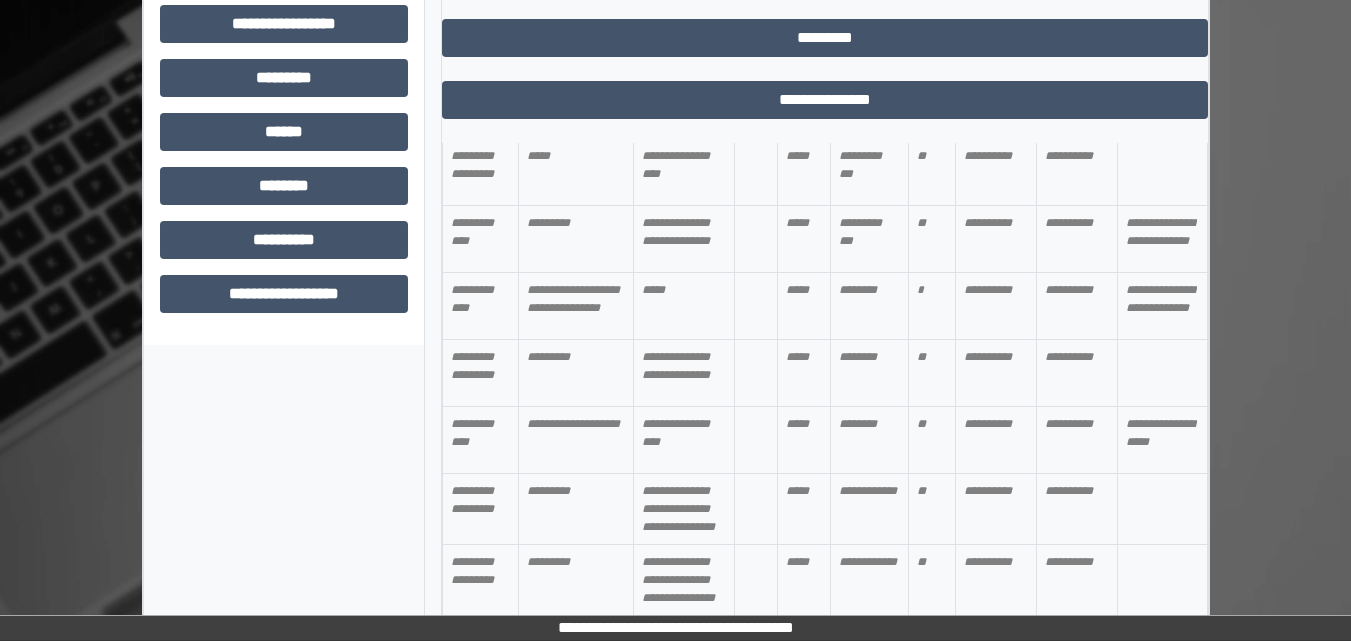 click on "**********" at bounding box center (284, -45) 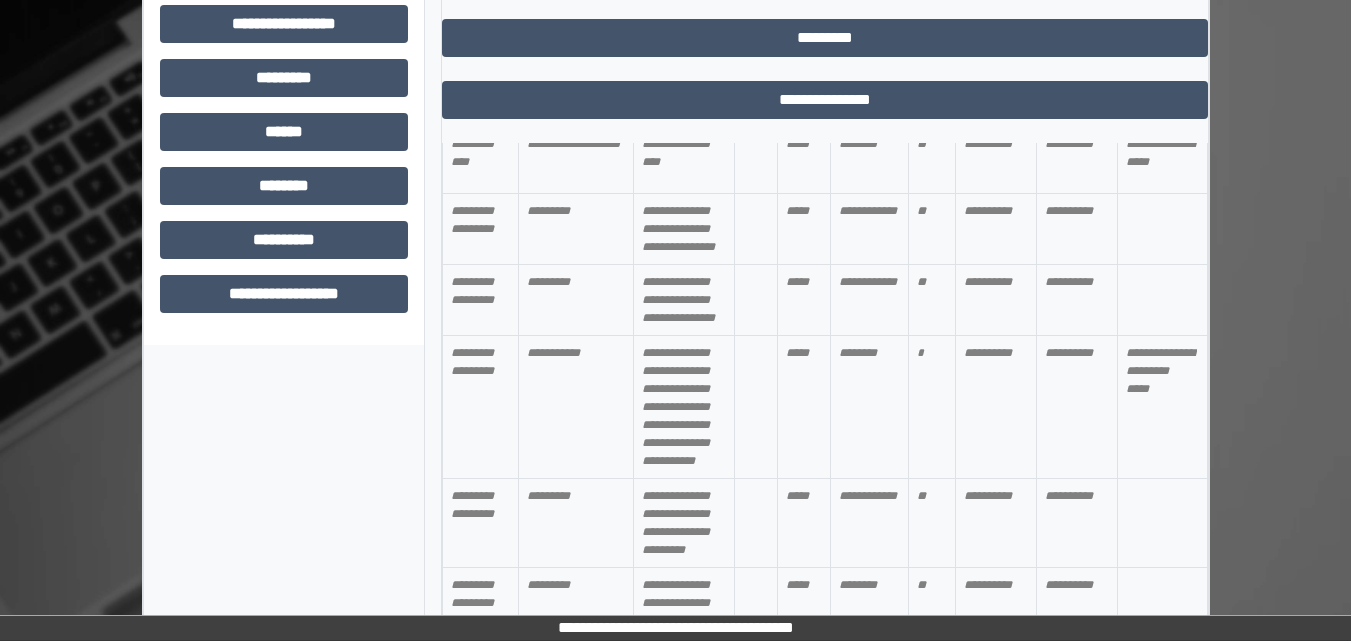 scroll, scrollTop: 2752, scrollLeft: 0, axis: vertical 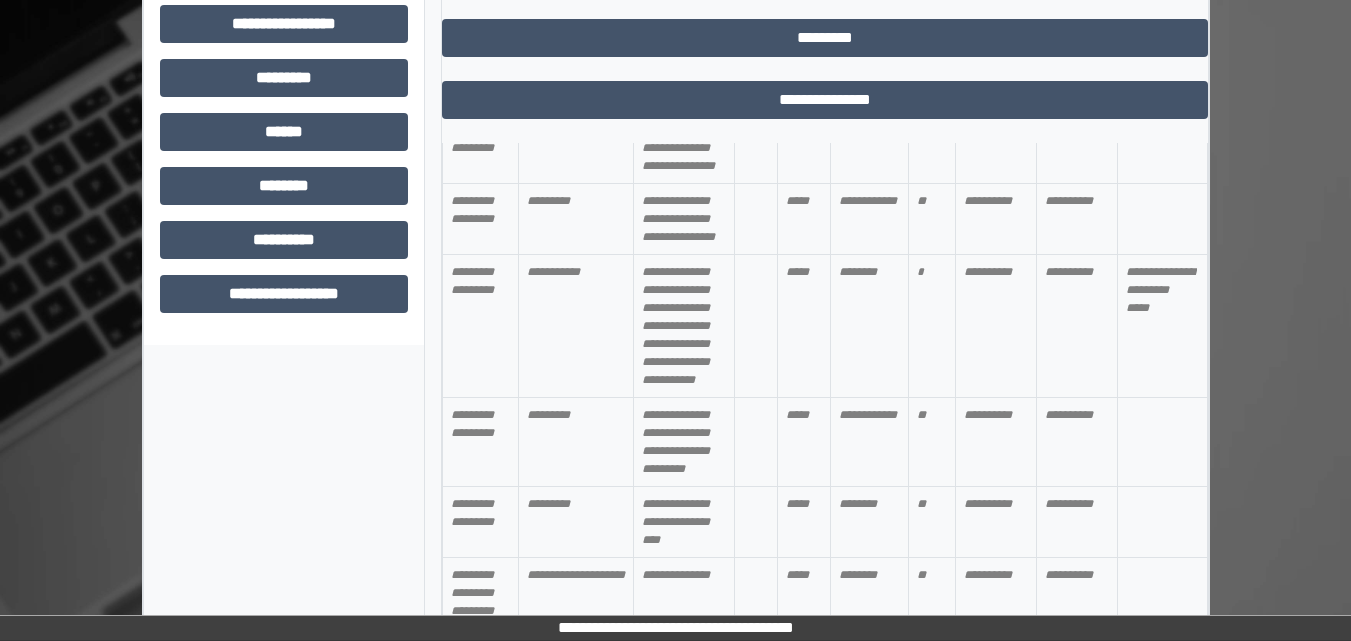 click on "**********" at bounding box center [675, 628] 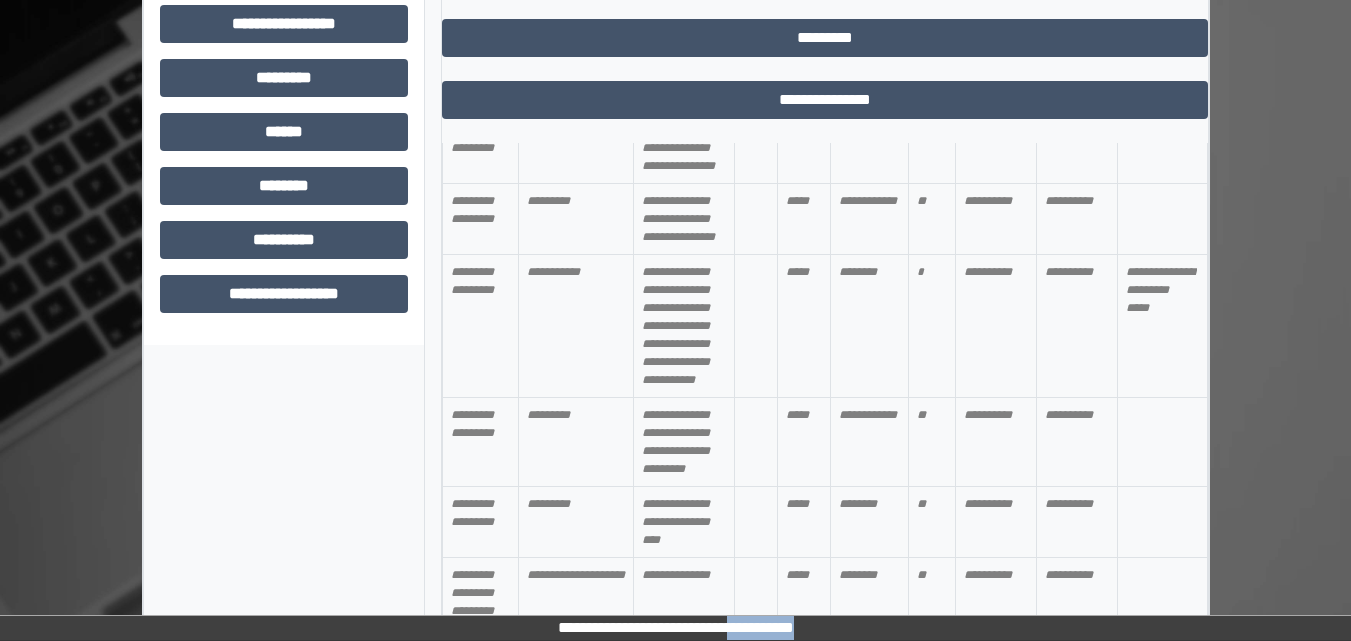 click on "**********" at bounding box center (675, 628) 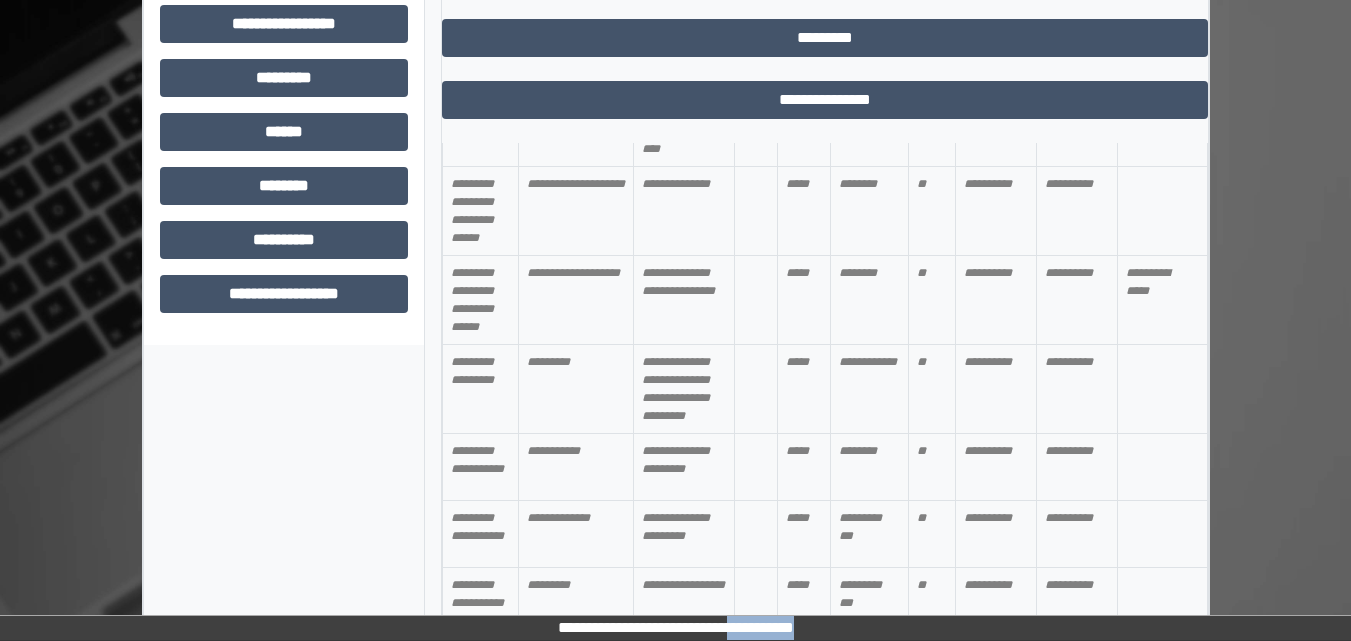 scroll, scrollTop: 3152, scrollLeft: 0, axis: vertical 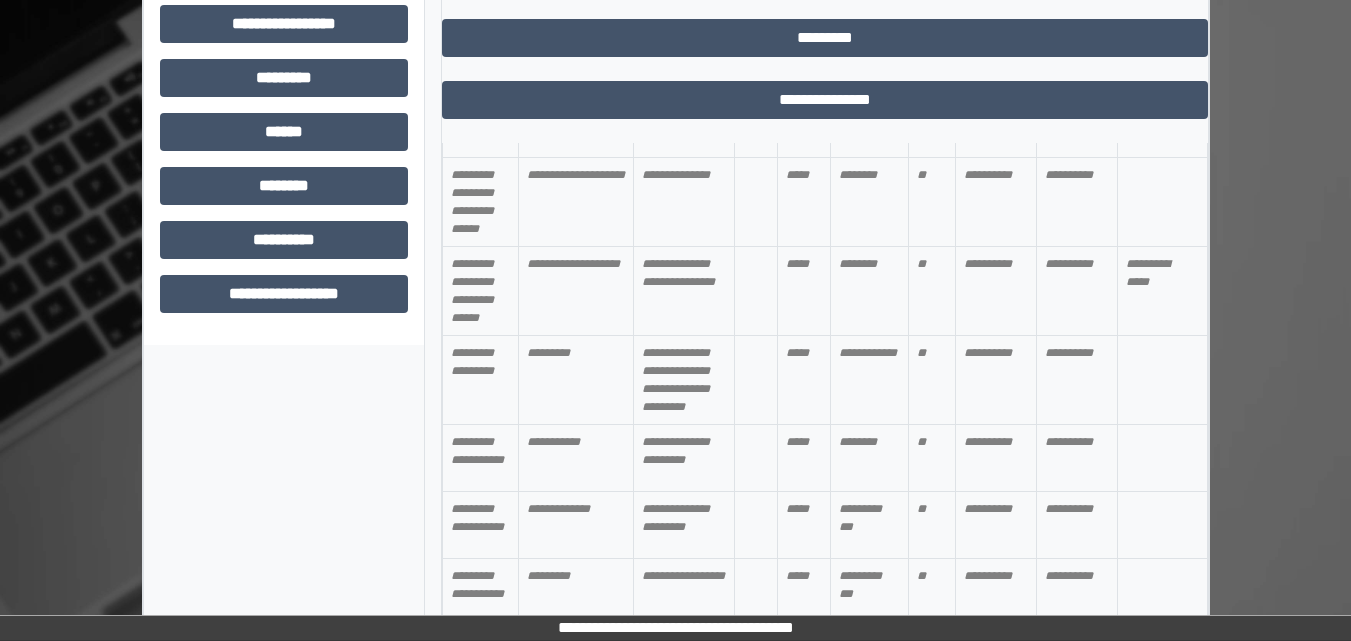 click on "**********" at bounding box center [284, -45] 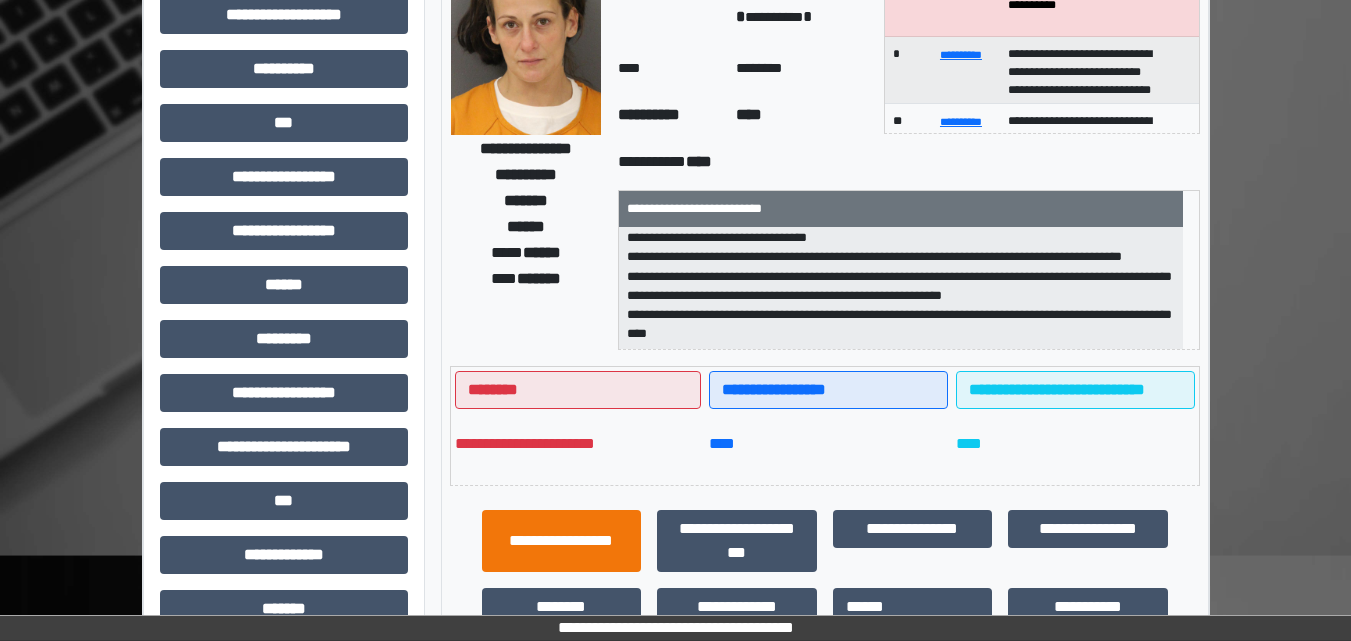 scroll, scrollTop: 200, scrollLeft: 0, axis: vertical 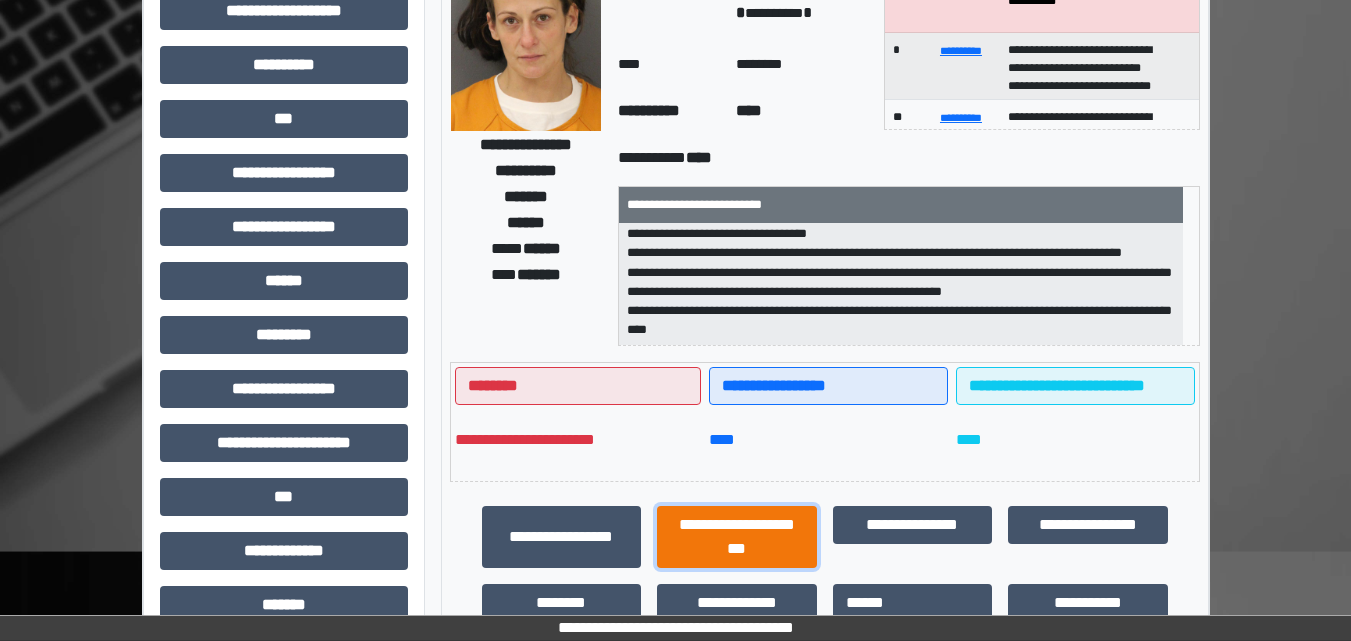 click on "**********" at bounding box center [737, 537] 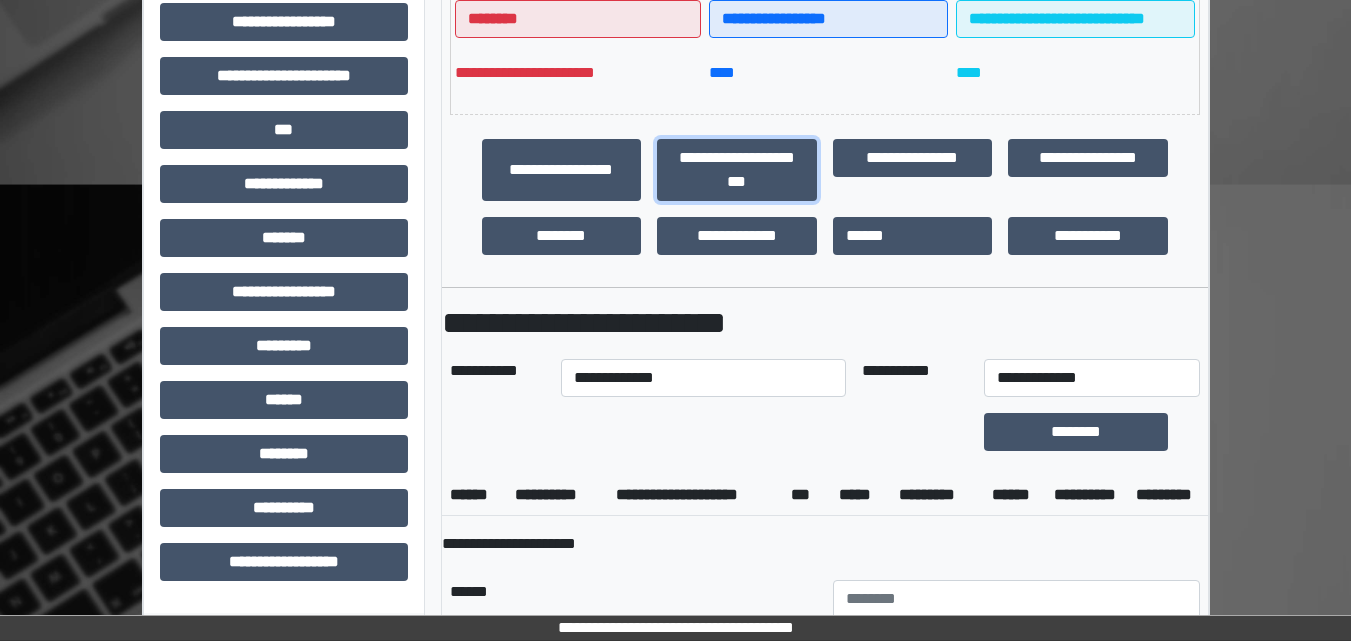 scroll, scrollTop: 600, scrollLeft: 0, axis: vertical 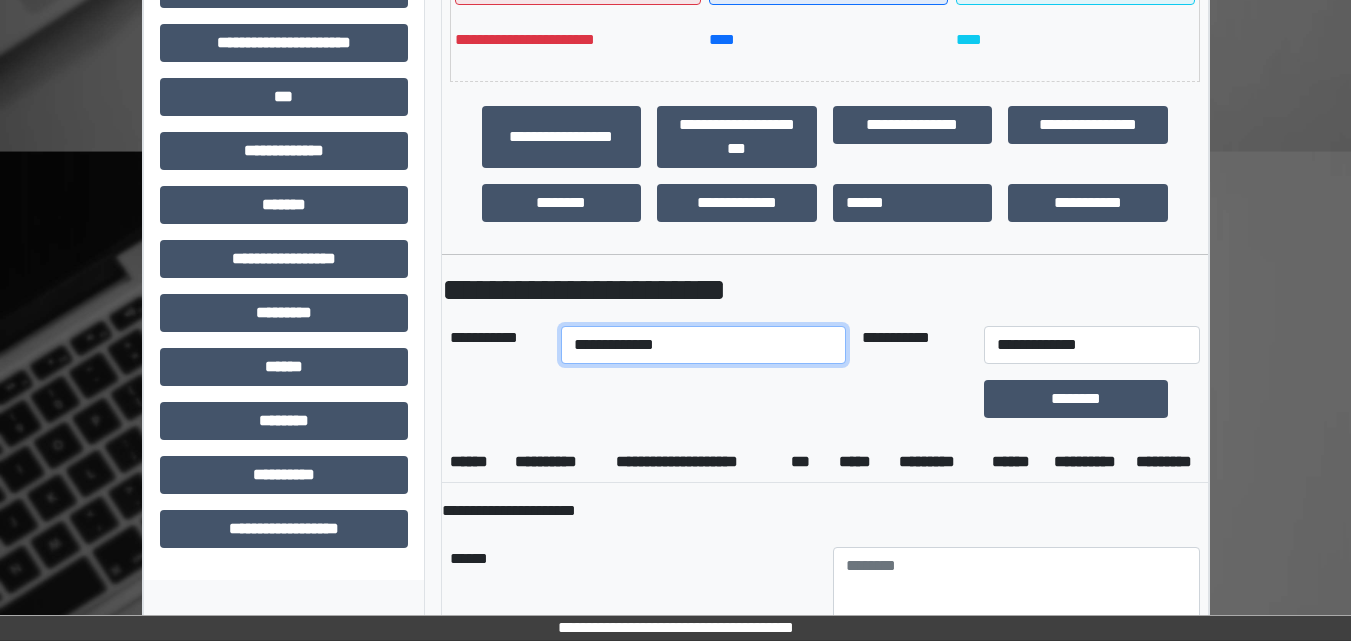 click on "**********" at bounding box center (703, 345) 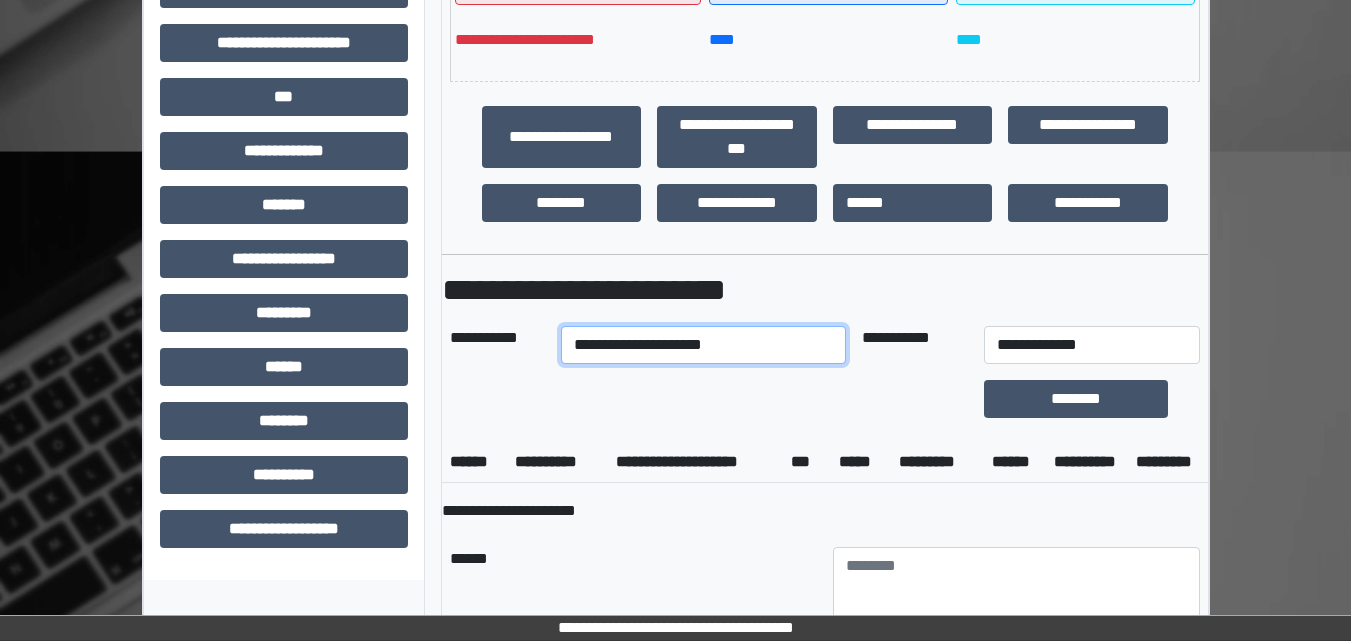 click on "**********" at bounding box center (703, 345) 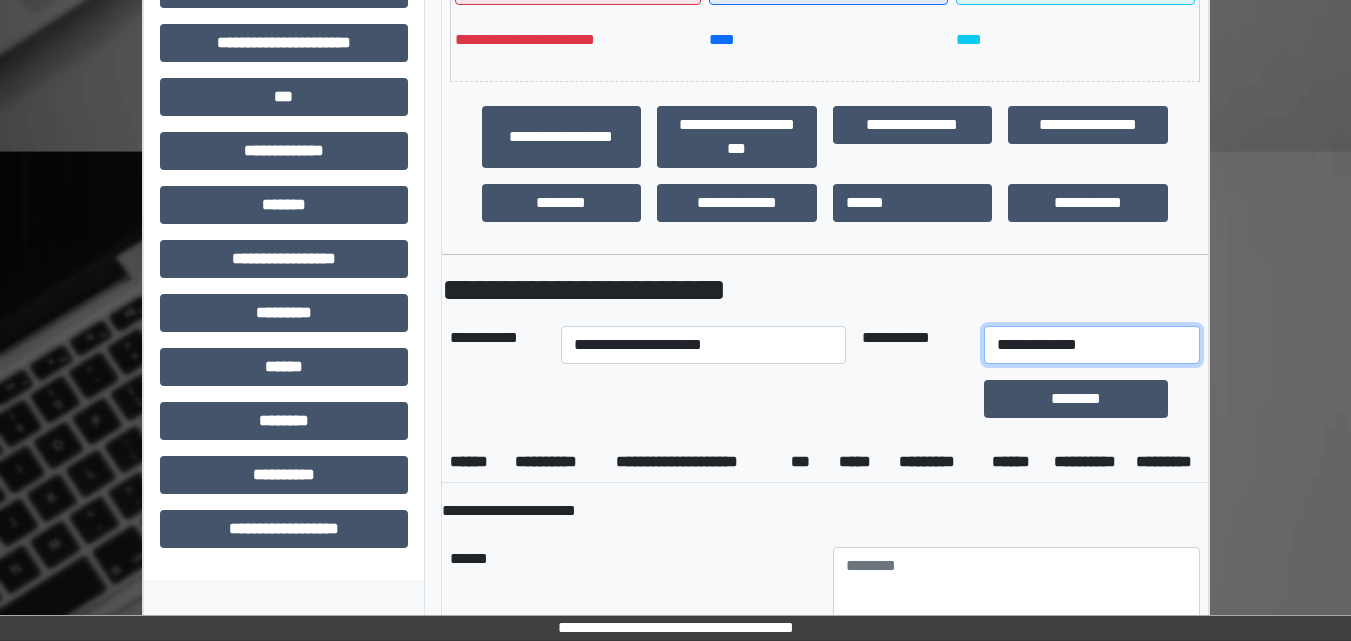 click on "**********" at bounding box center (1092, 345) 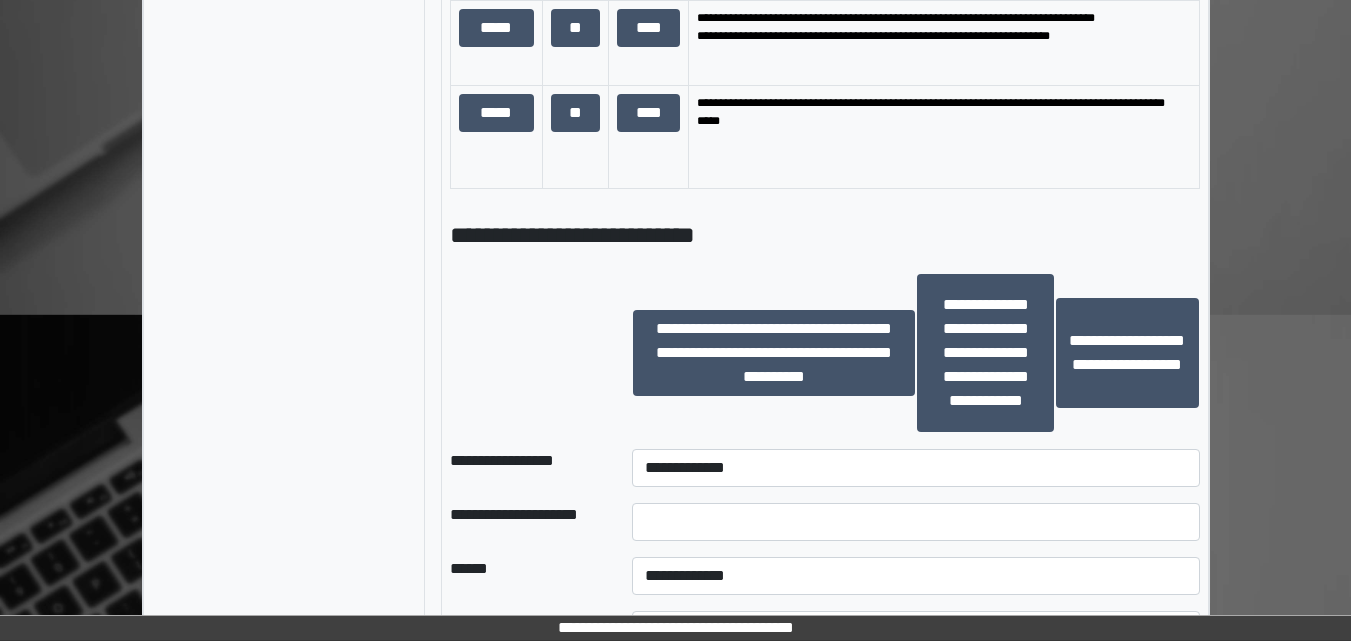 scroll, scrollTop: 2200, scrollLeft: 0, axis: vertical 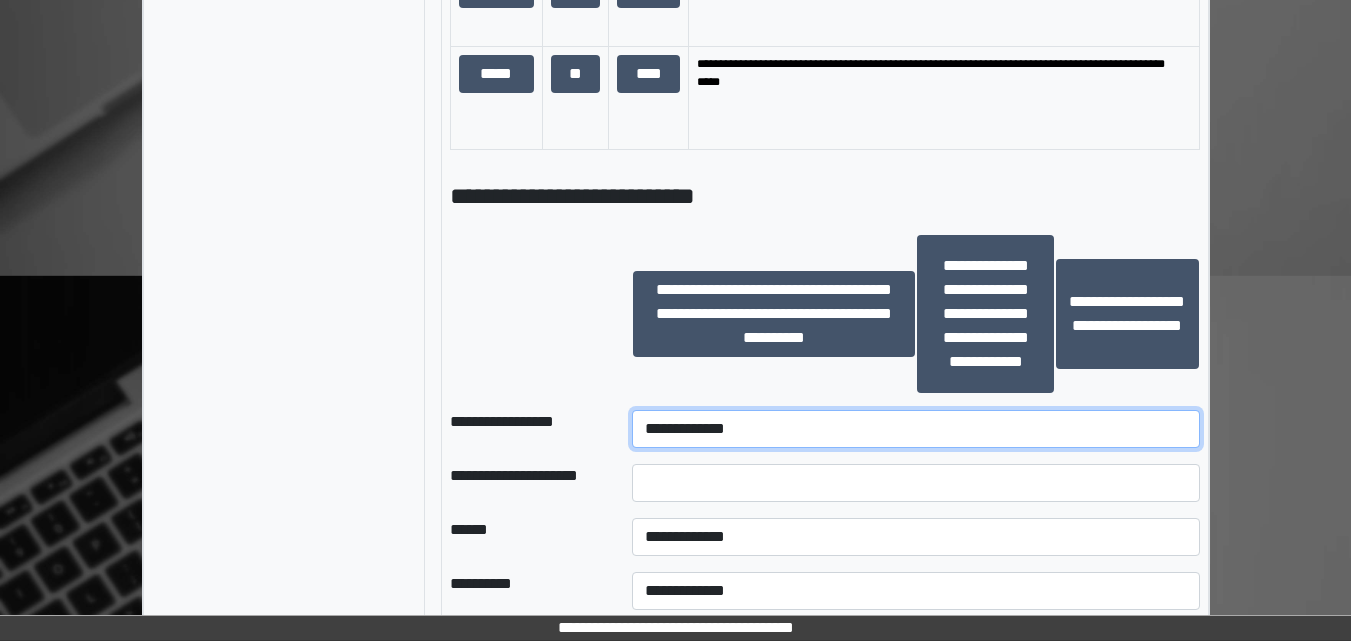 click on "**********" at bounding box center [915, 429] 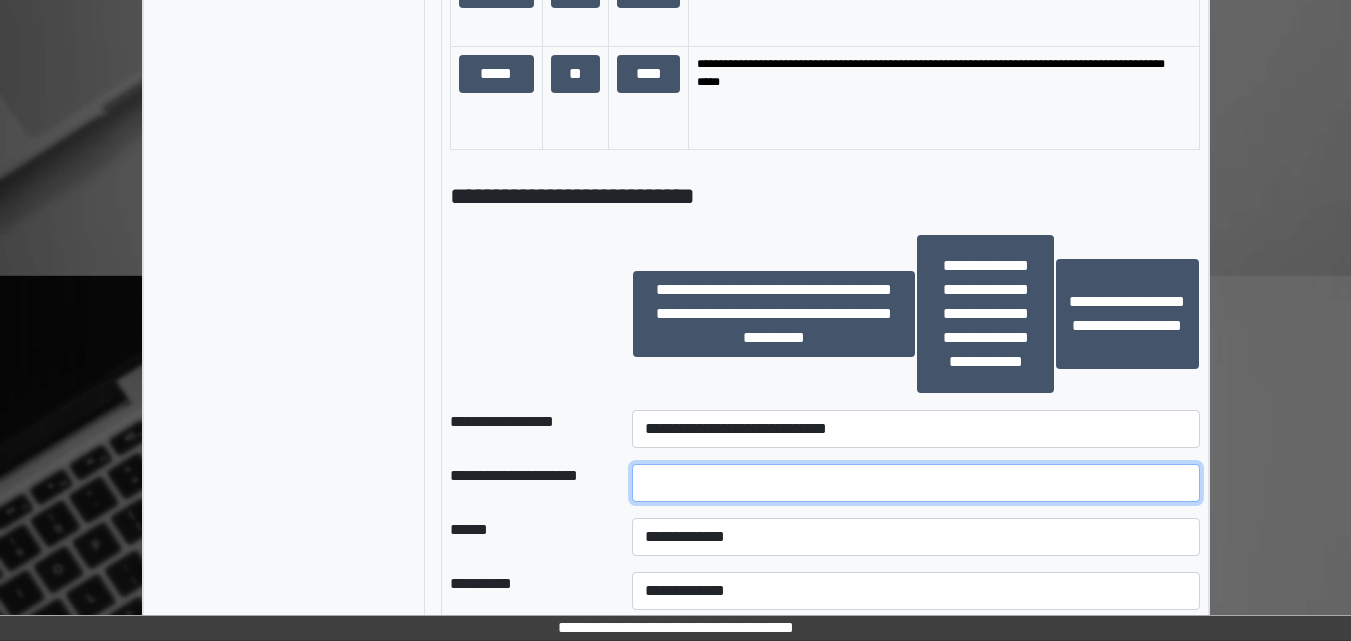click at bounding box center (915, 483) 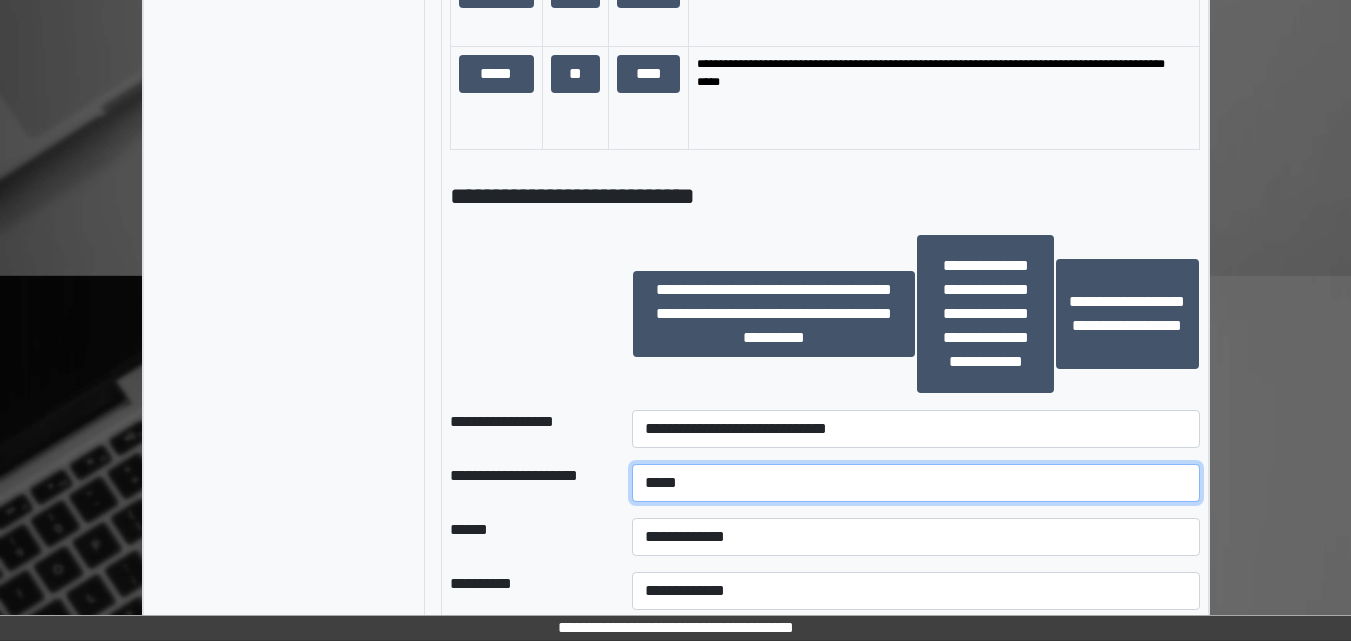 type on "*****" 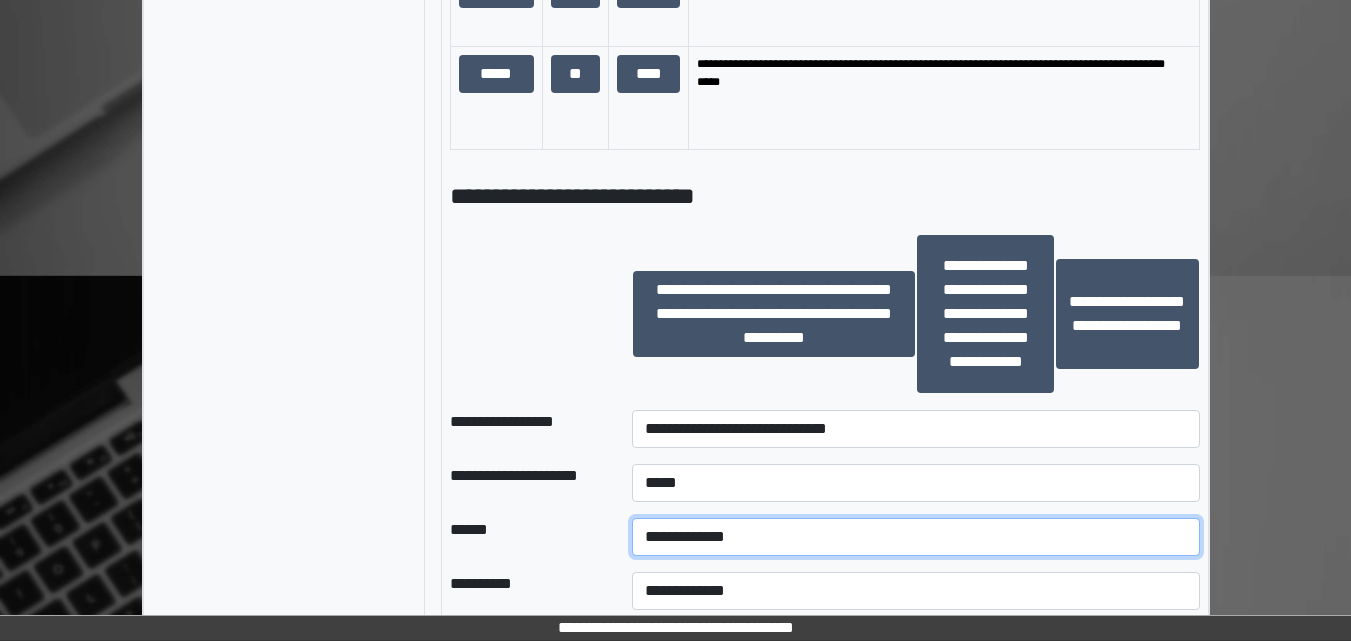 click on "**********" at bounding box center [915, 537] 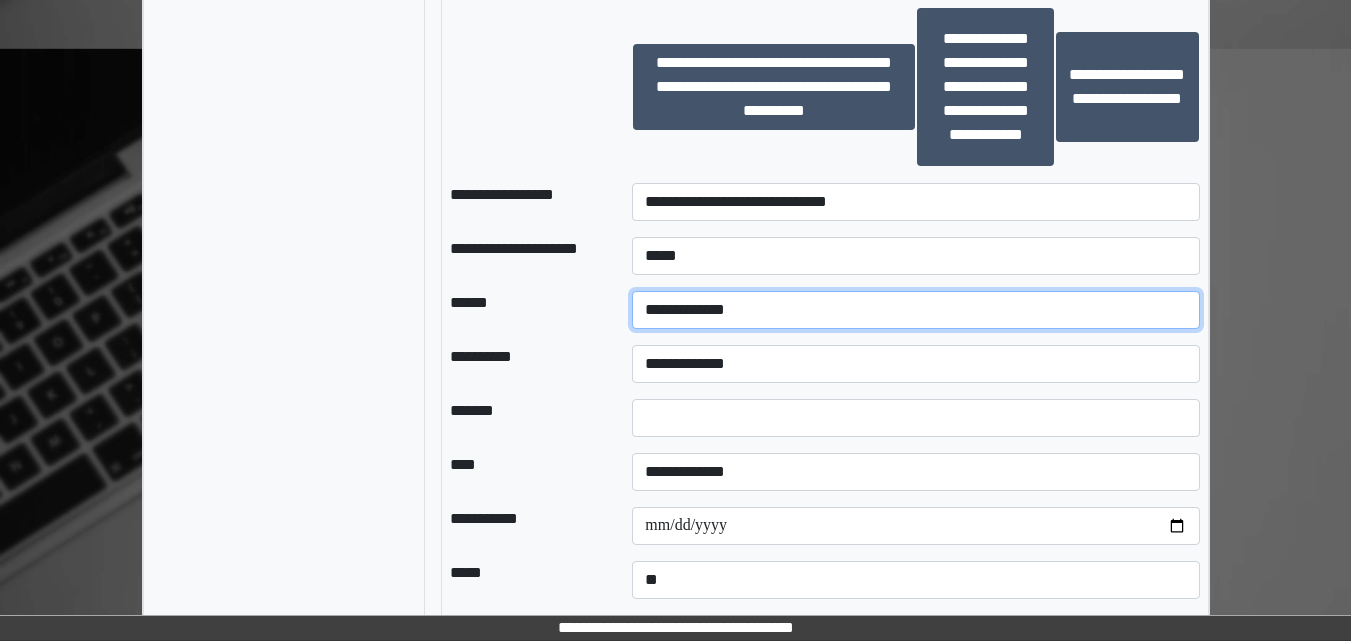 scroll, scrollTop: 2481, scrollLeft: 0, axis: vertical 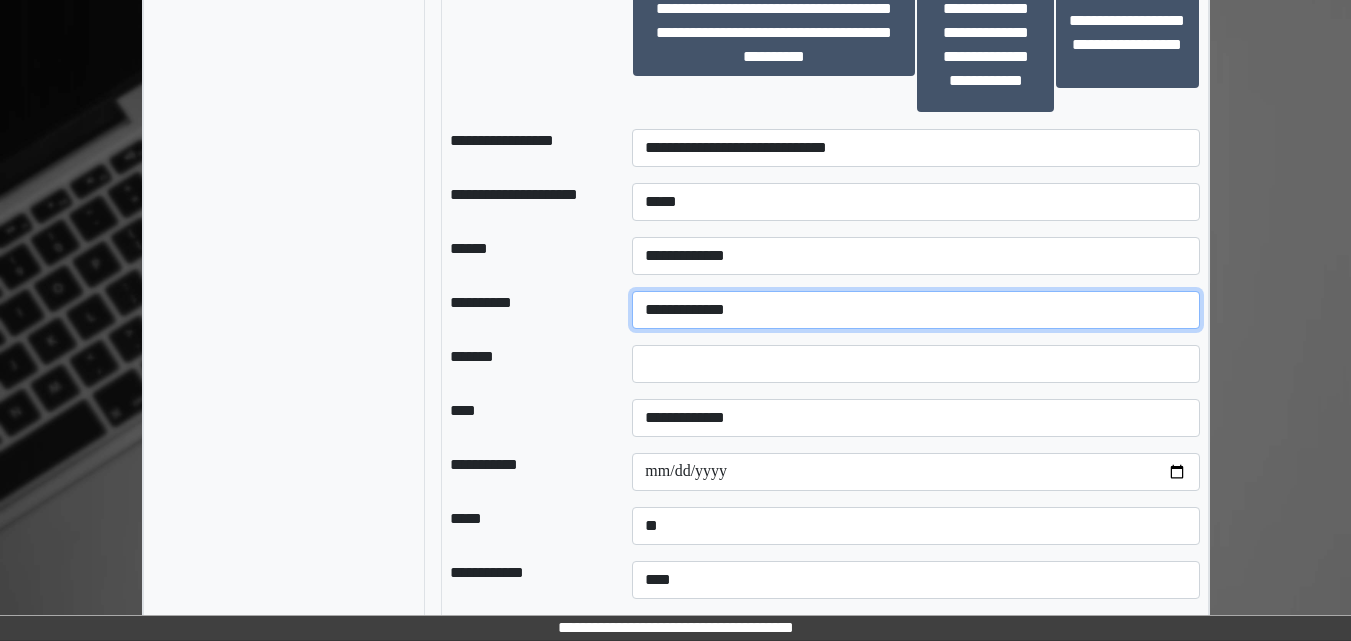click on "**********" at bounding box center (915, 310) 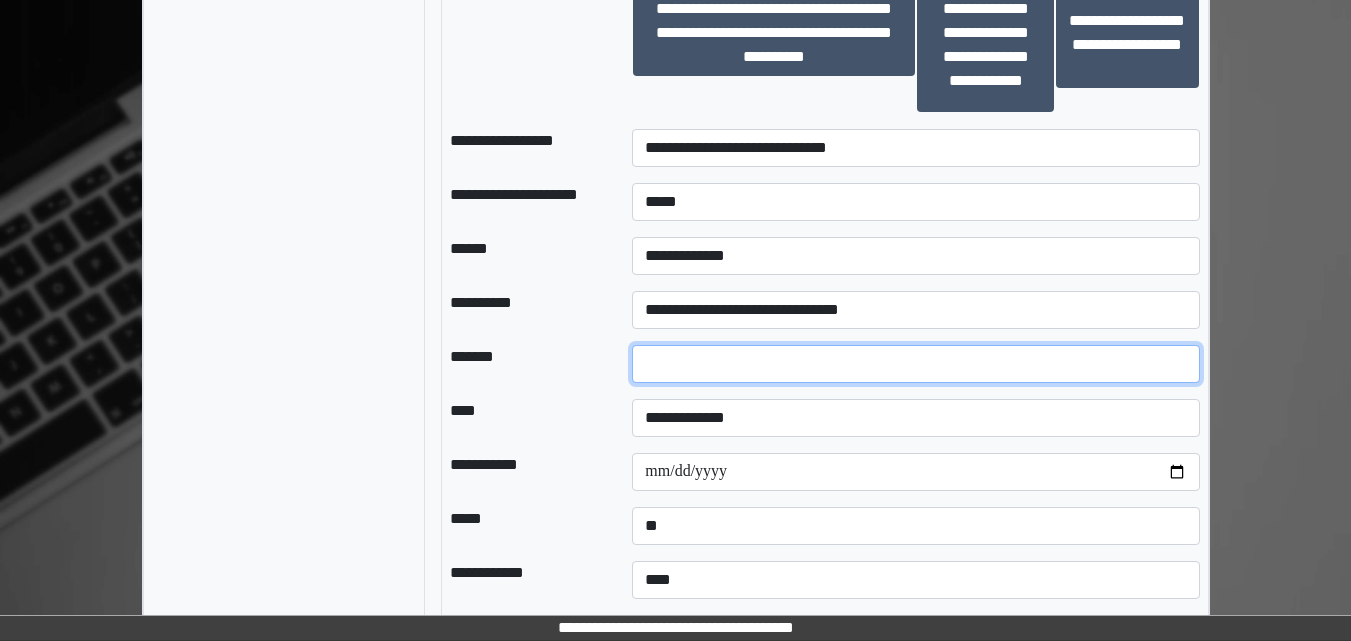 click at bounding box center [915, 364] 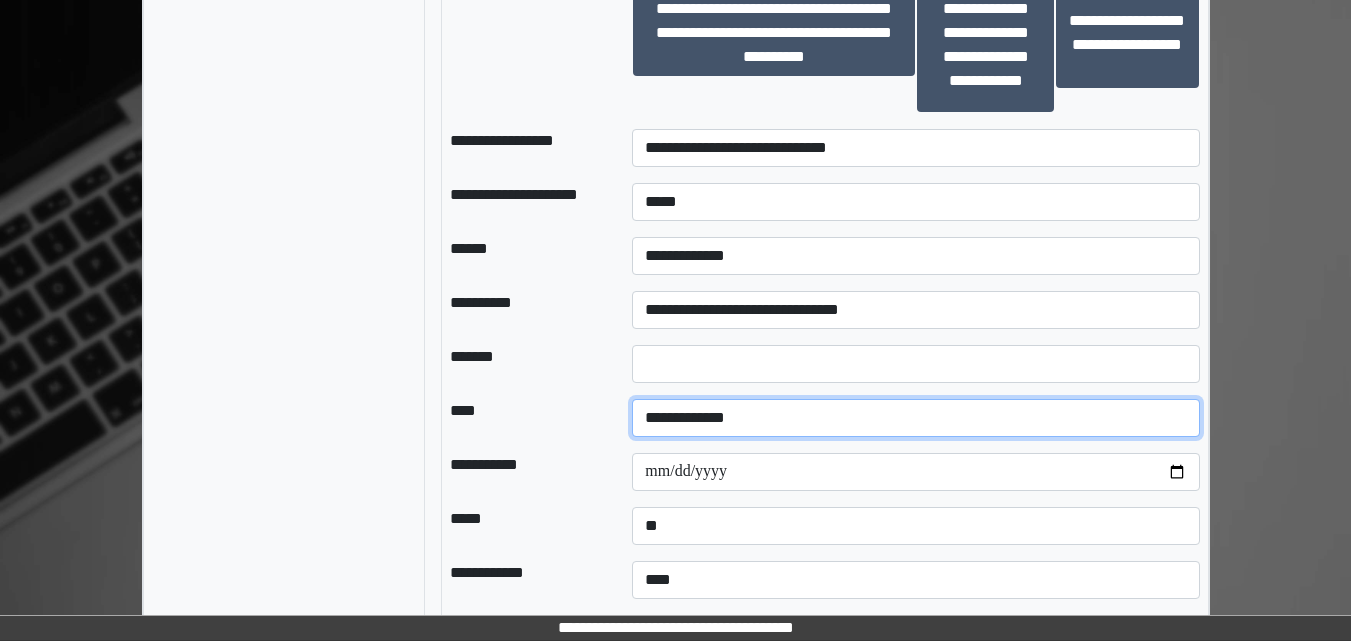 click on "**********" at bounding box center (915, 418) 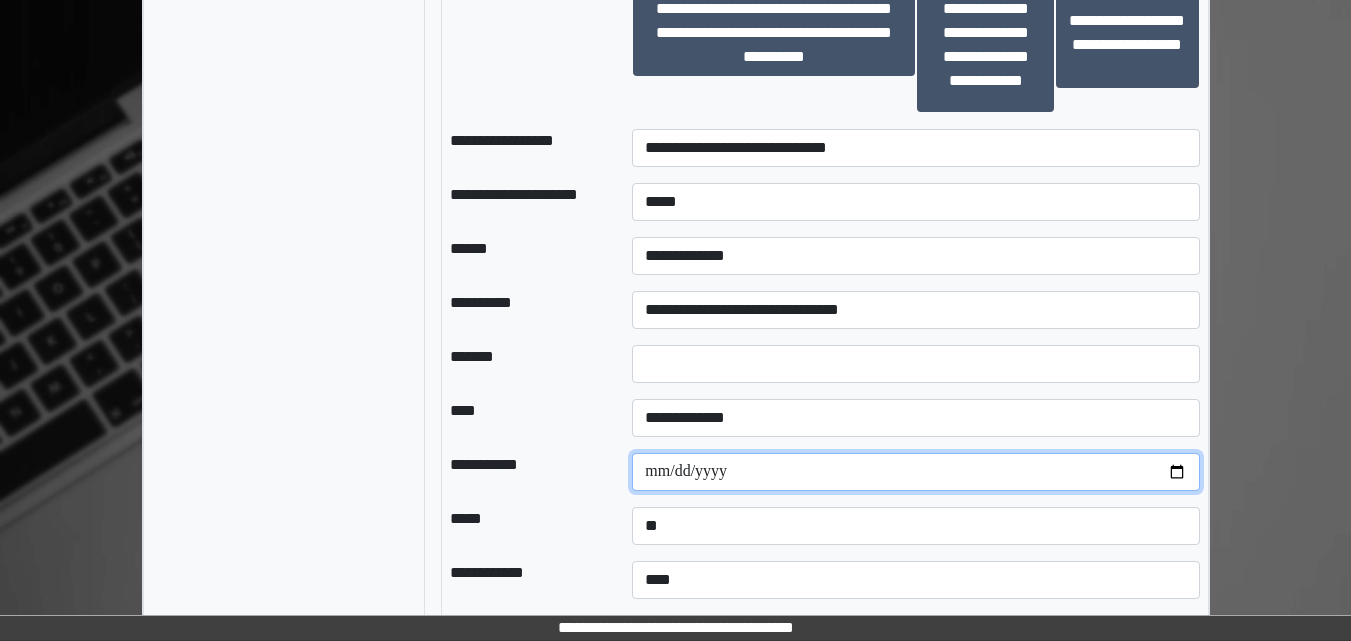 click at bounding box center [915, 472] 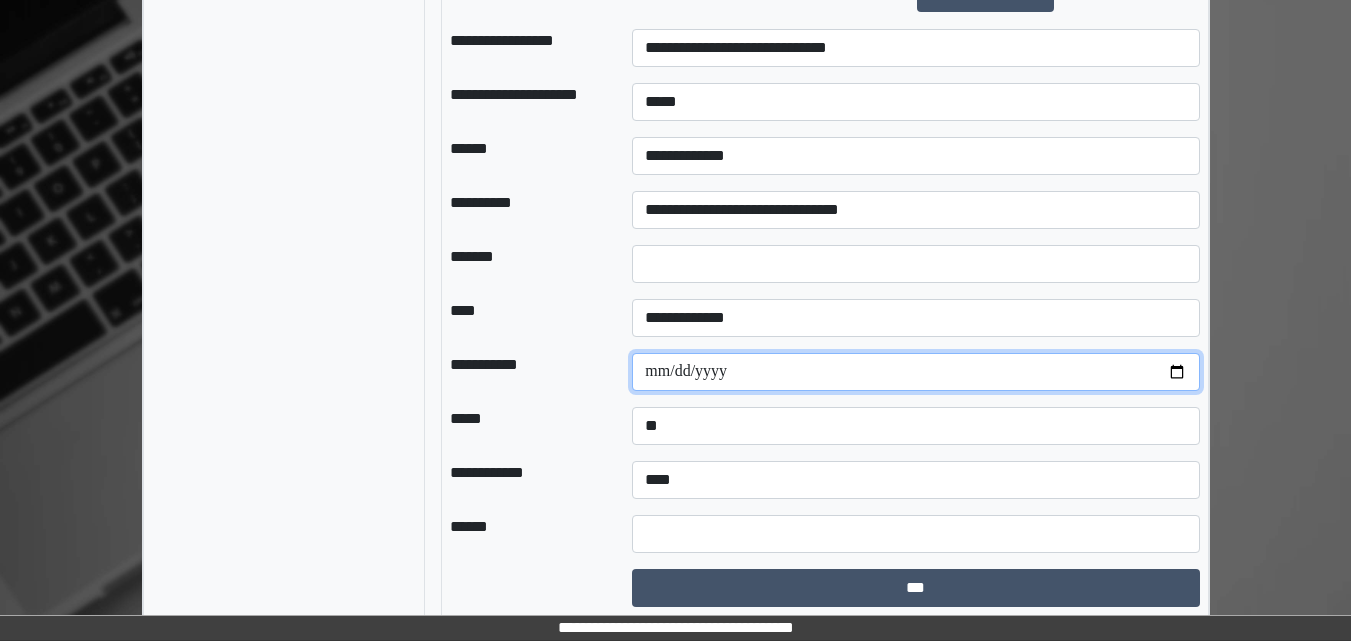 scroll, scrollTop: 2631, scrollLeft: 0, axis: vertical 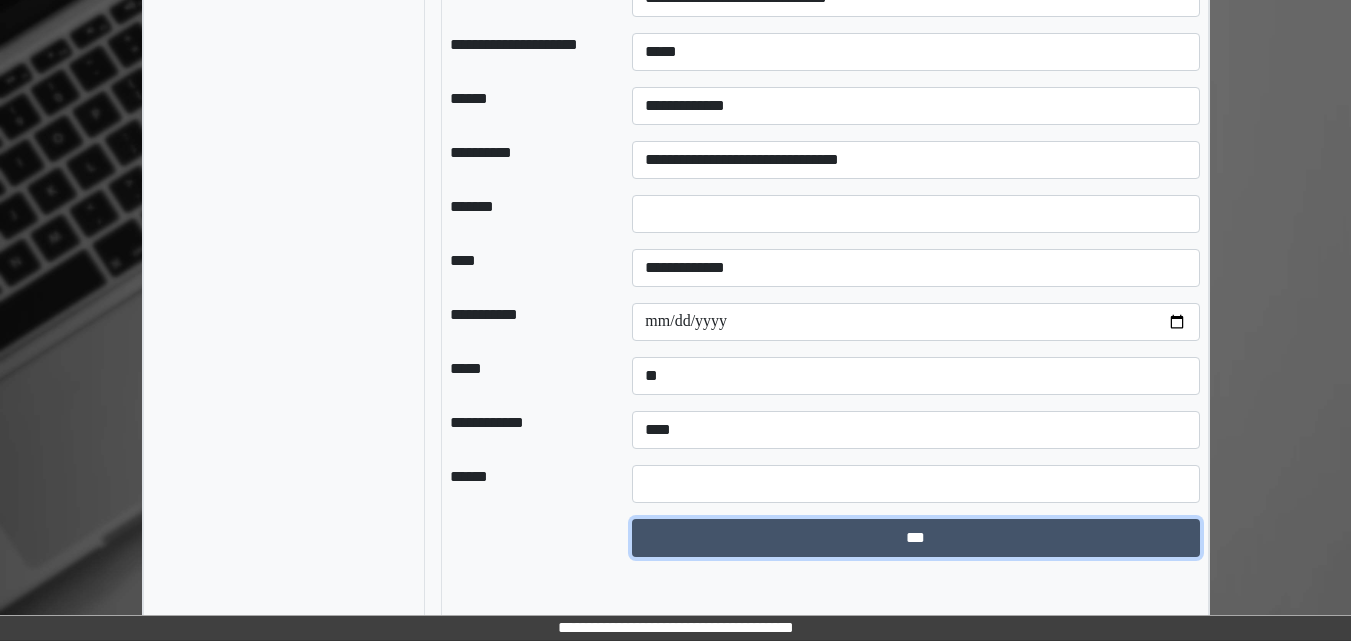 click on "***" at bounding box center [915, 538] 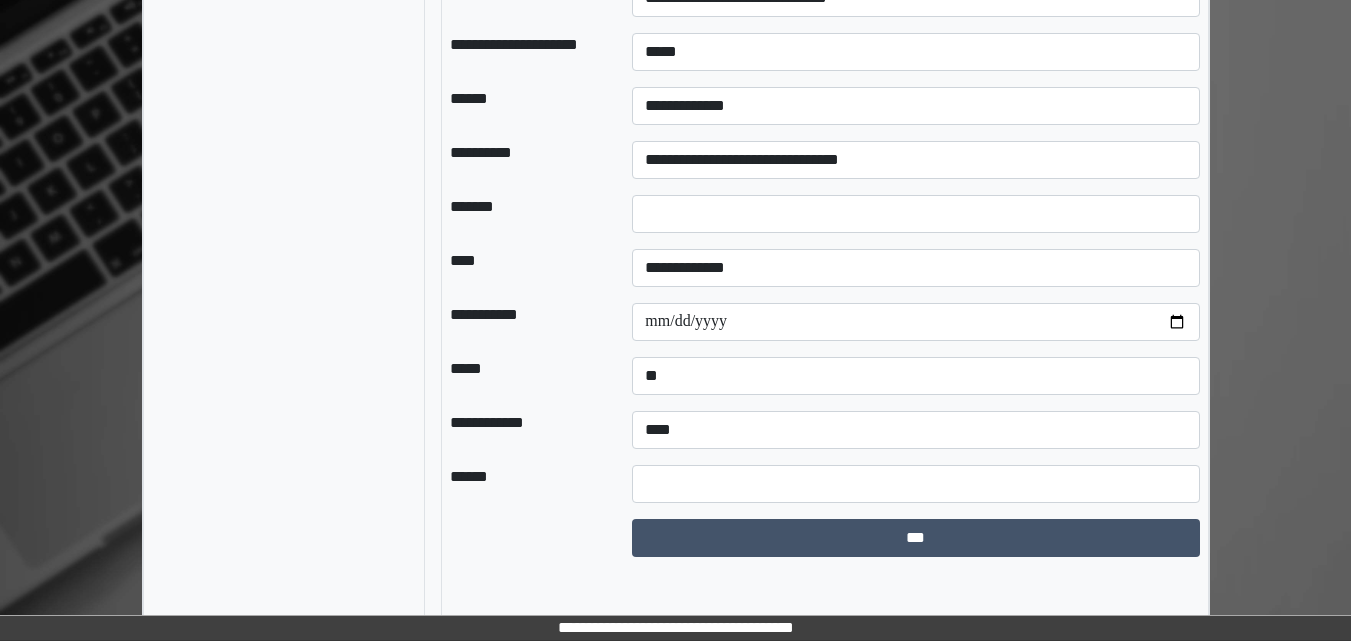 select on "*" 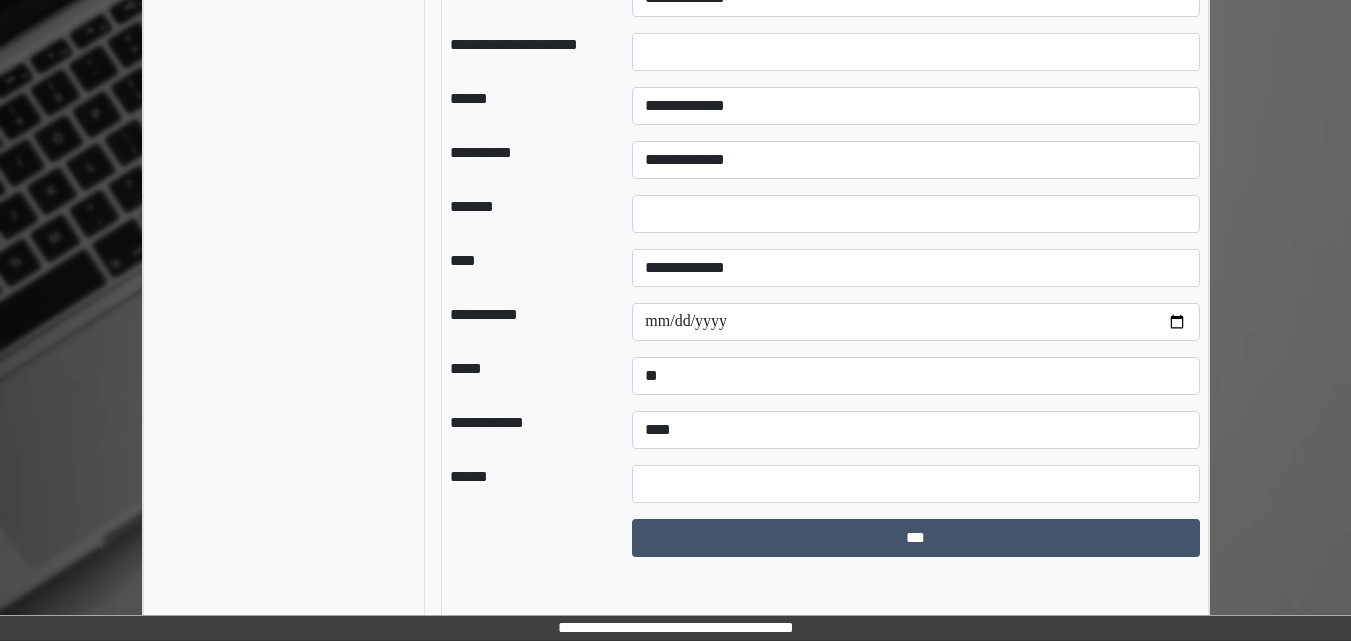 scroll, scrollTop: 217, scrollLeft: 0, axis: vertical 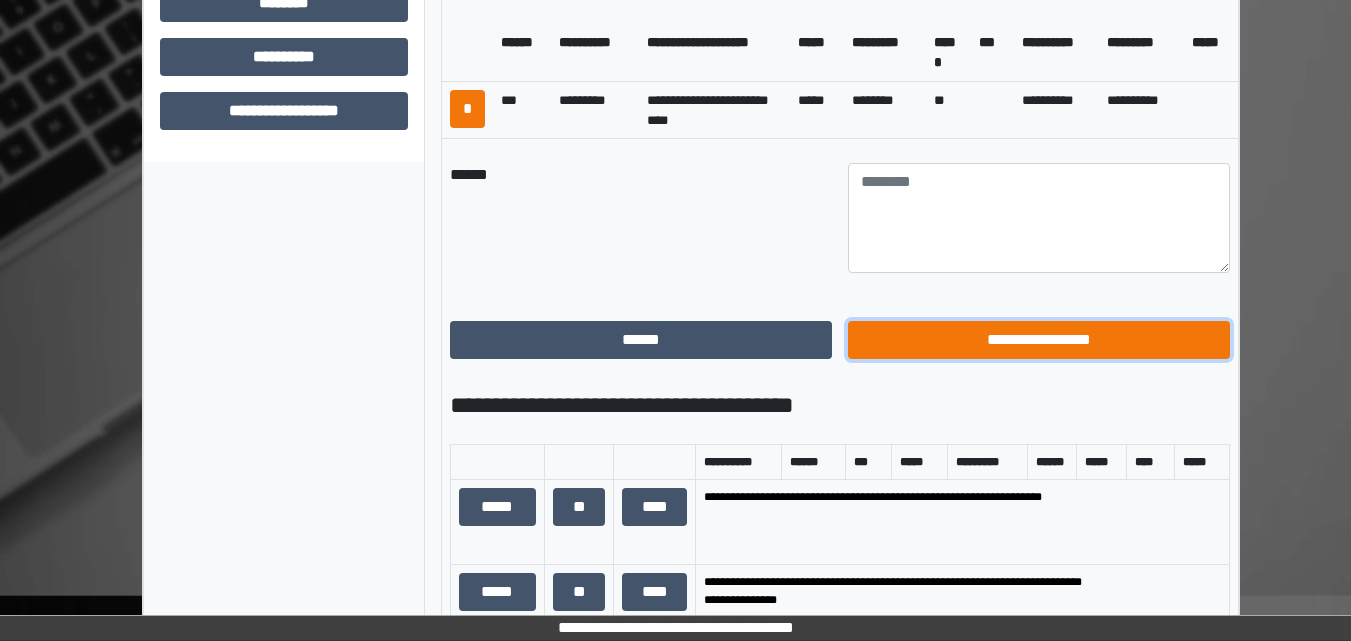 click on "**********" at bounding box center [1039, 340] 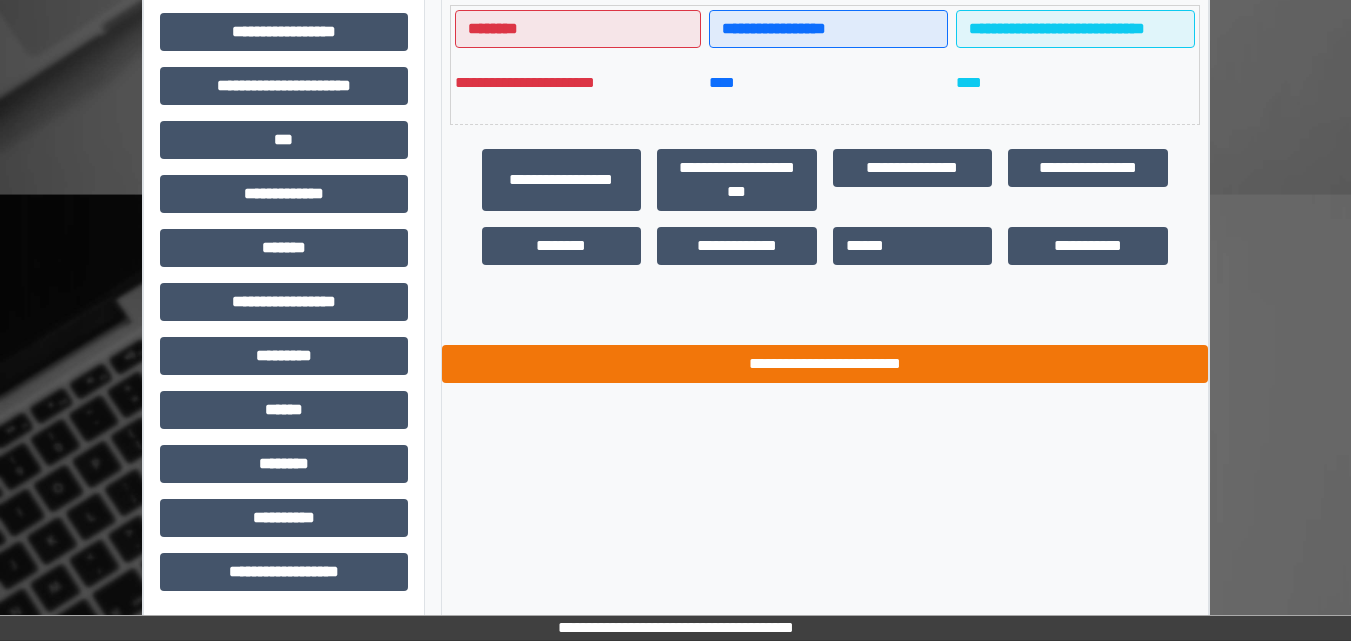 scroll, scrollTop: 557, scrollLeft: 0, axis: vertical 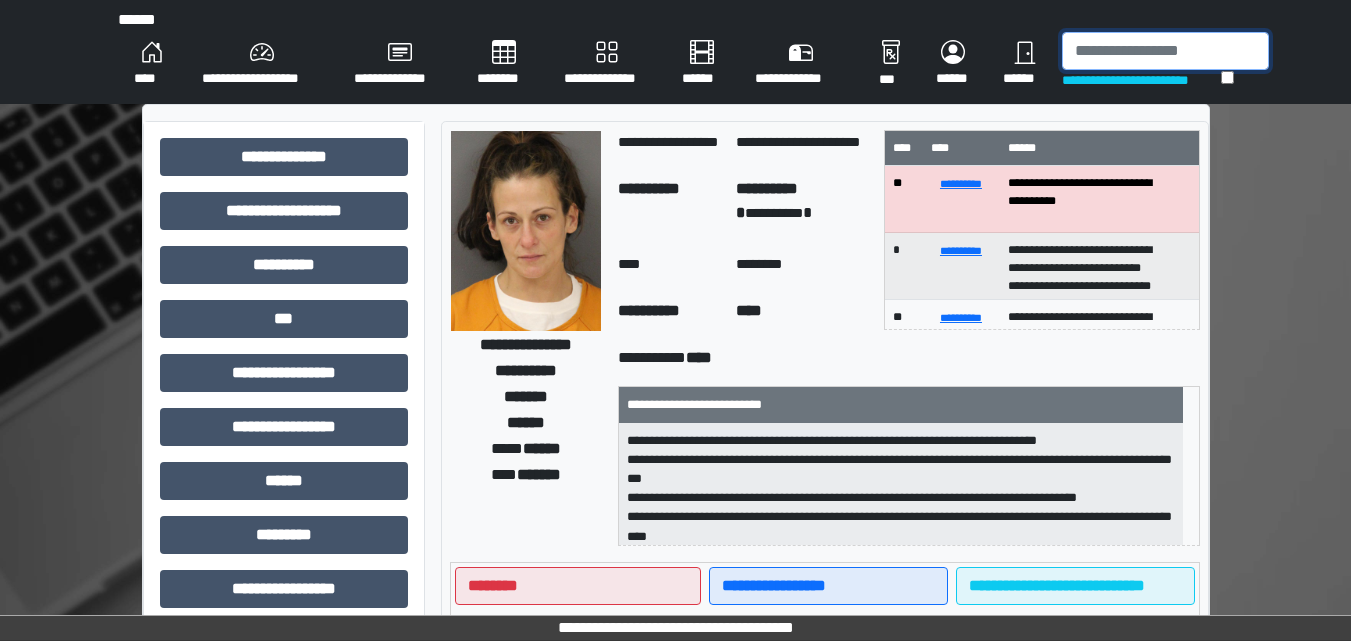 click at bounding box center (1165, 51) 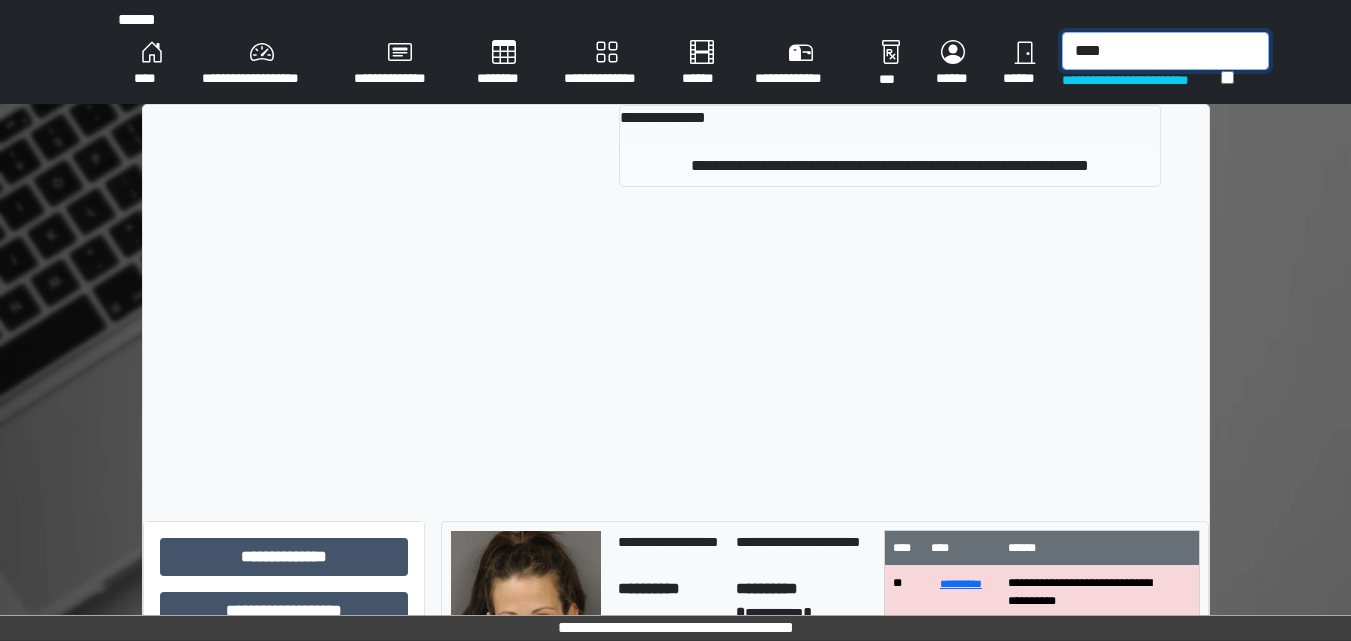 type on "****" 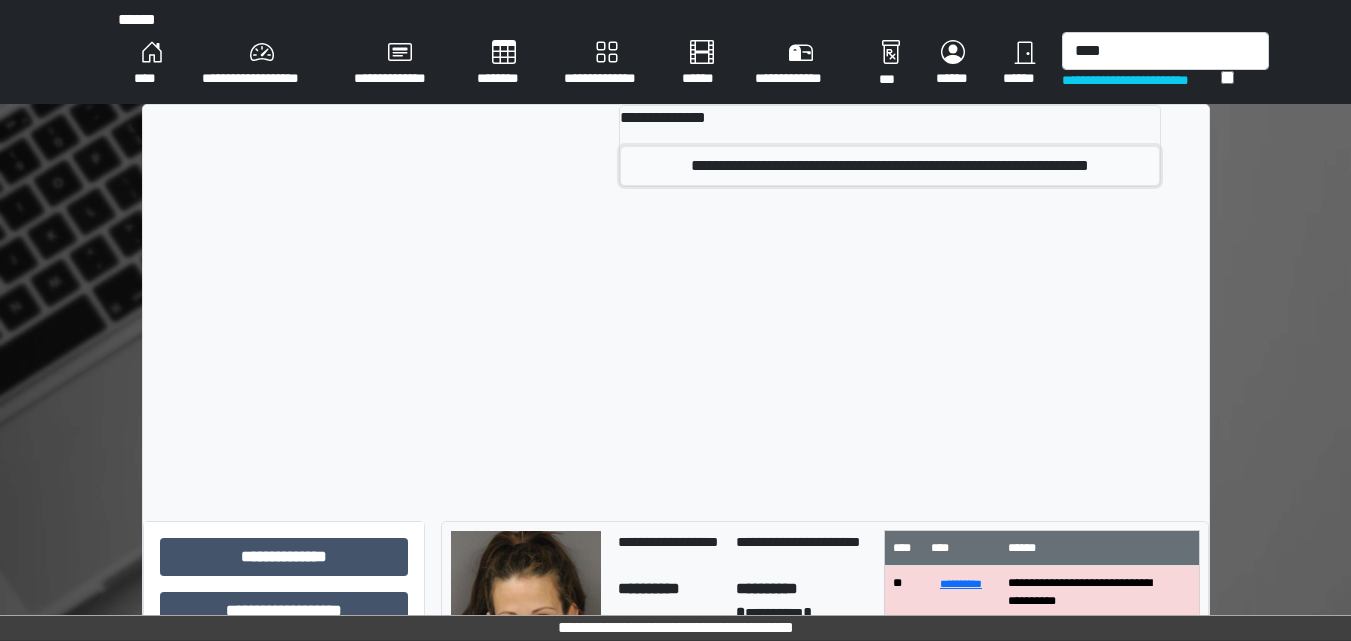 click on "**********" at bounding box center [890, 166] 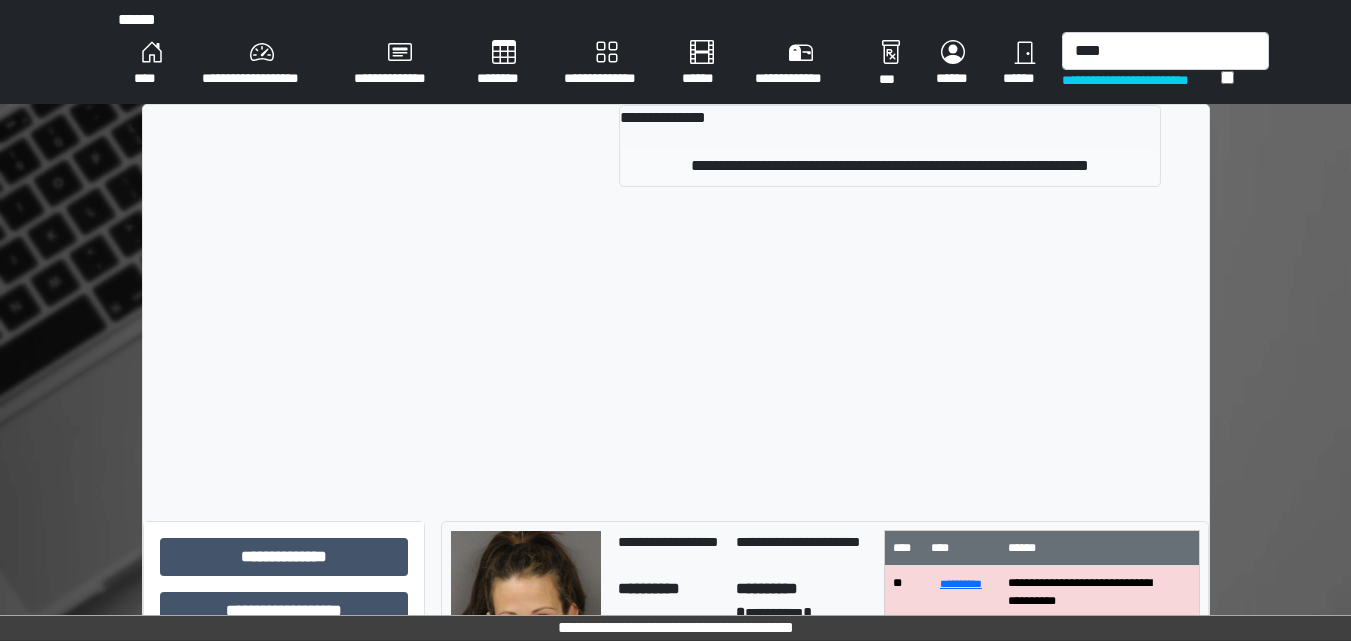 type 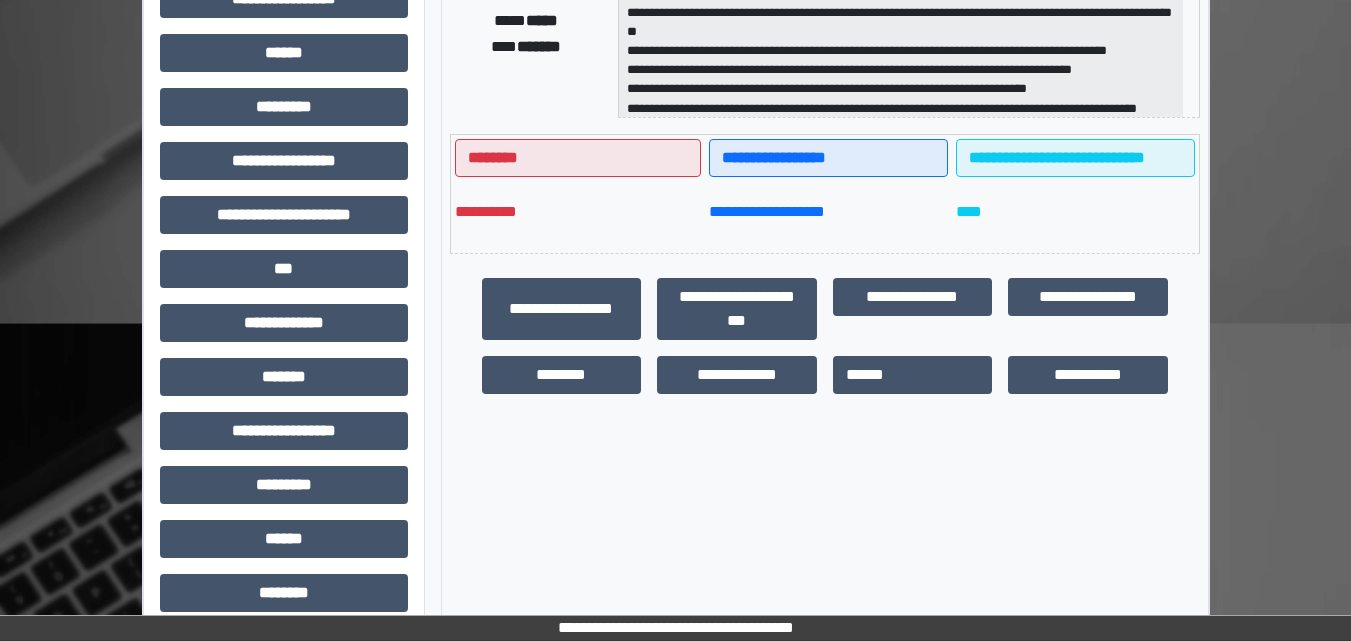 scroll, scrollTop: 455, scrollLeft: 0, axis: vertical 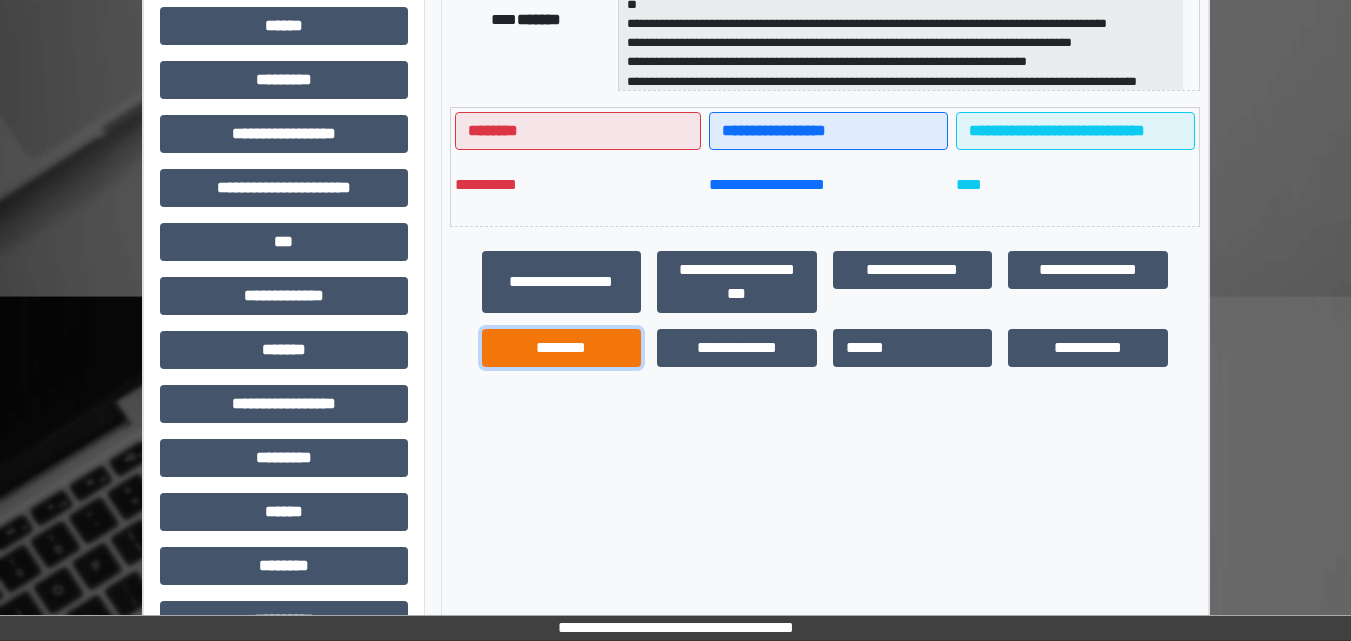 click on "********" at bounding box center (562, 348) 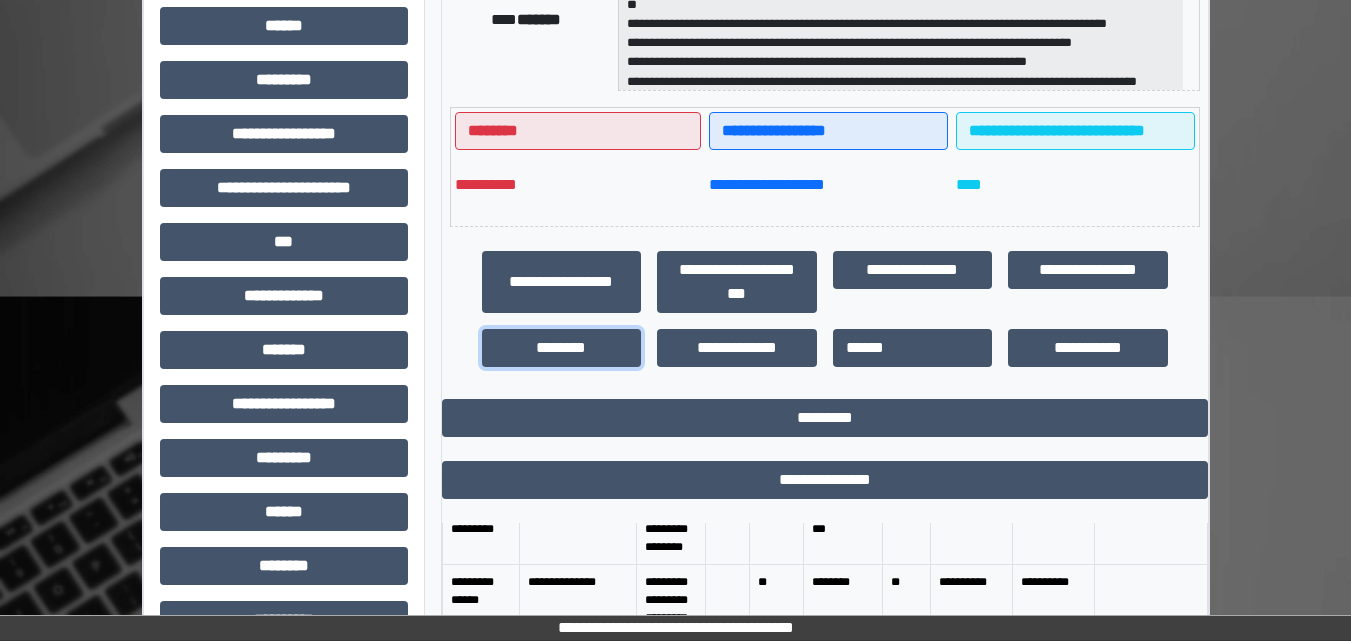 scroll, scrollTop: 100, scrollLeft: 0, axis: vertical 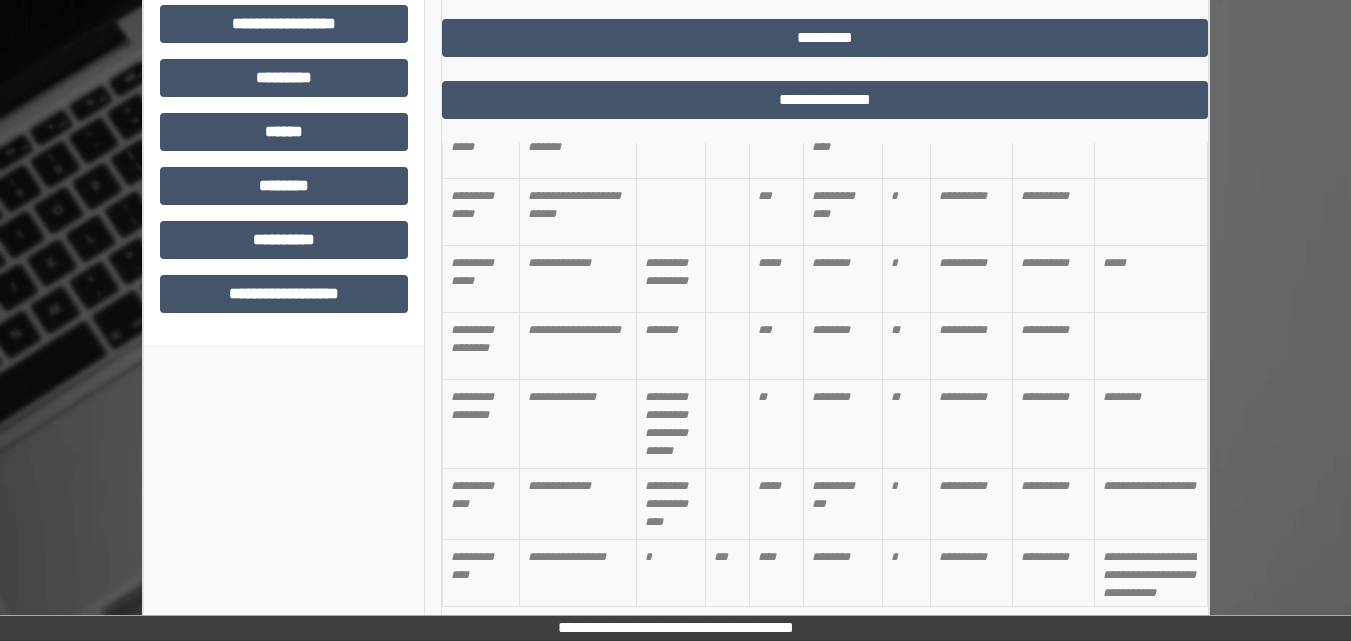 drag, startPoint x: 1198, startPoint y: 474, endPoint x: 1220, endPoint y: 515, distance: 46.52956 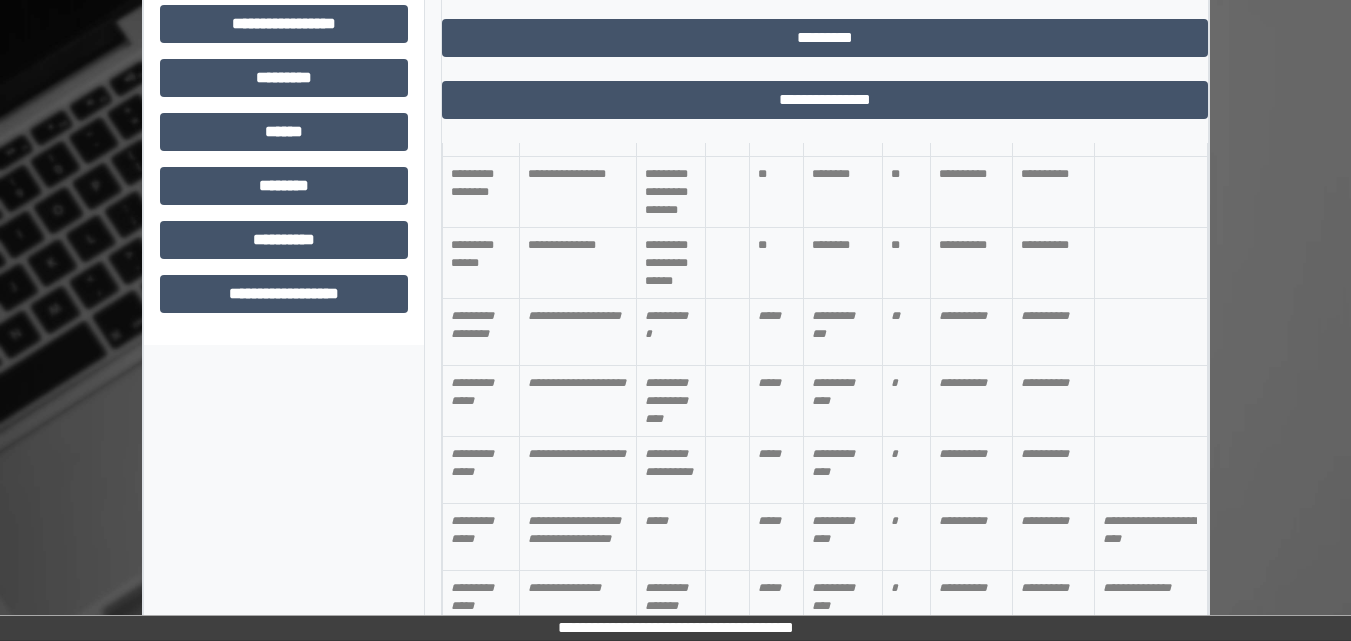scroll, scrollTop: 403, scrollLeft: 0, axis: vertical 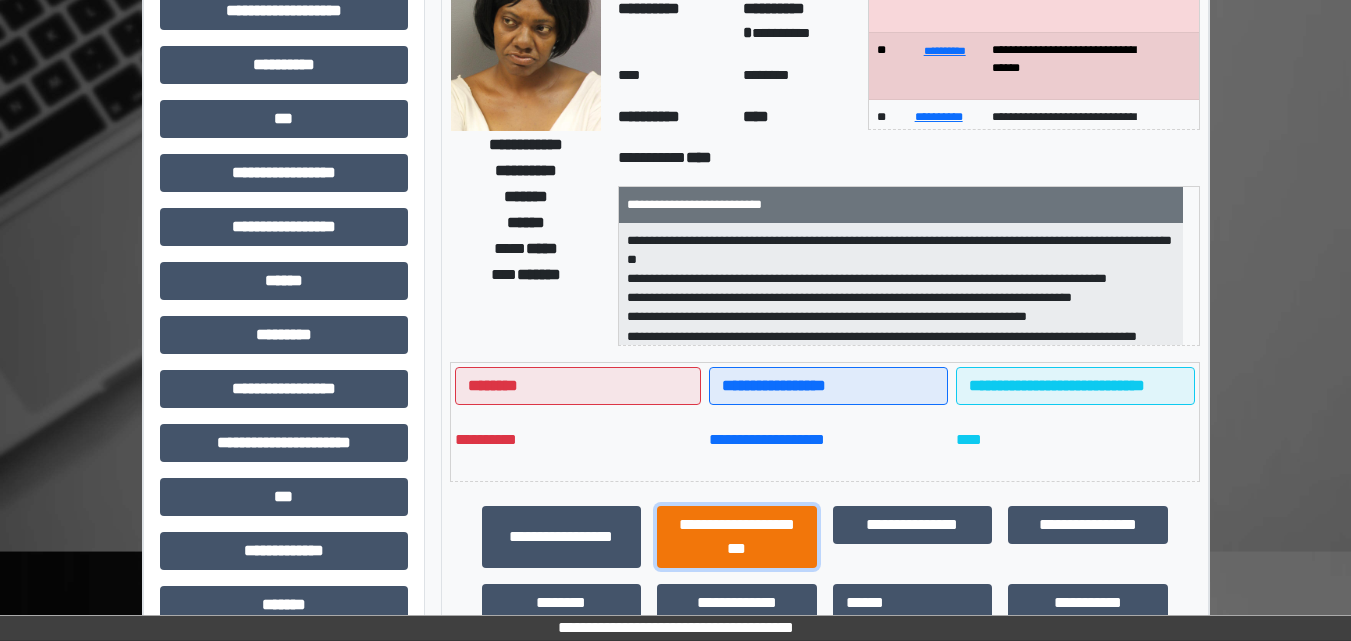 click on "**********" at bounding box center (737, 537) 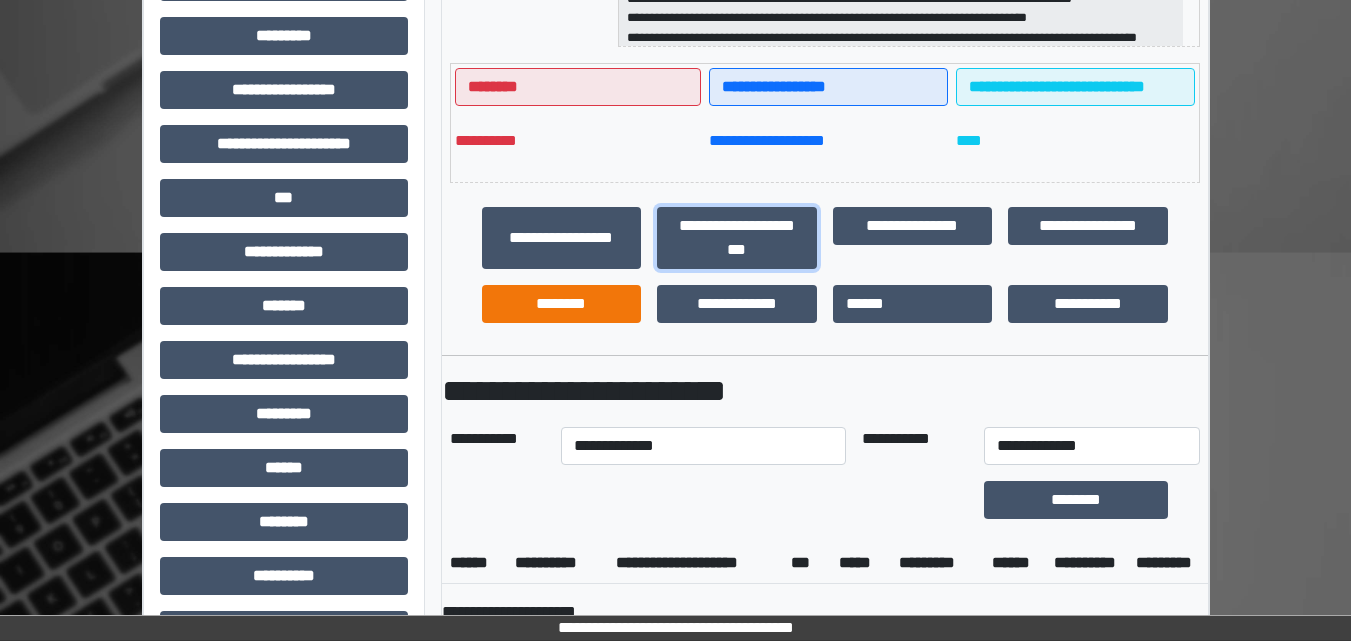 scroll, scrollTop: 500, scrollLeft: 0, axis: vertical 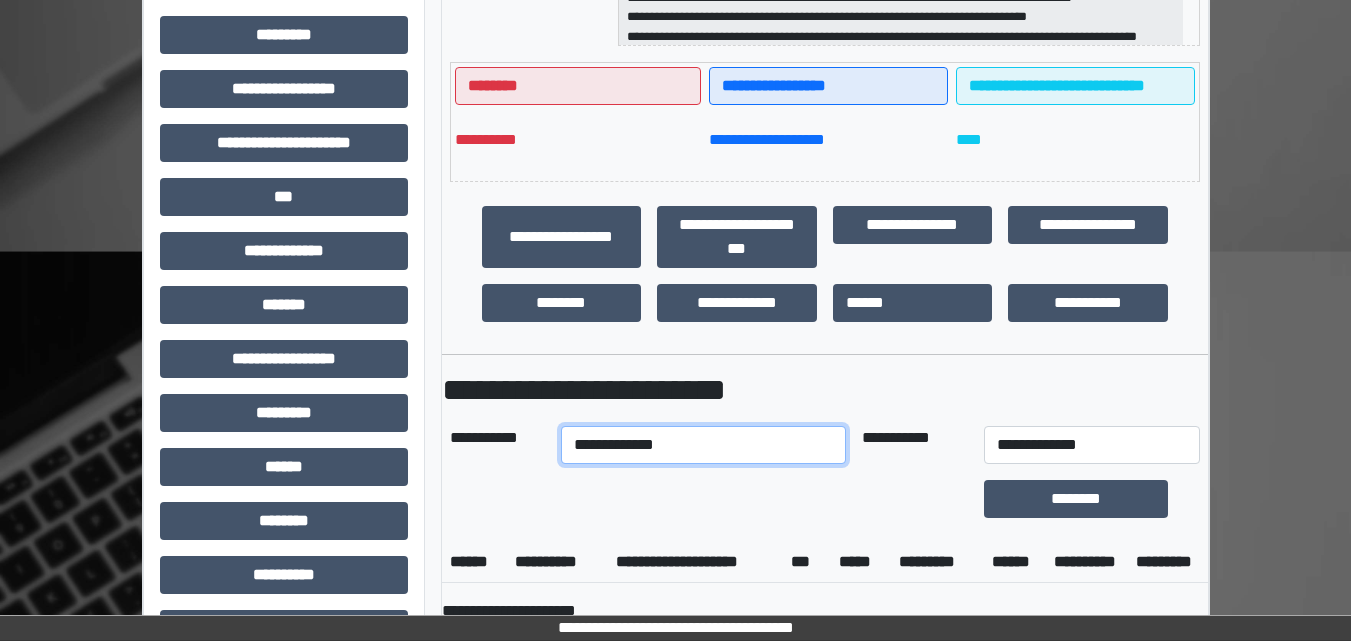 click on "**********" at bounding box center (703, 445) 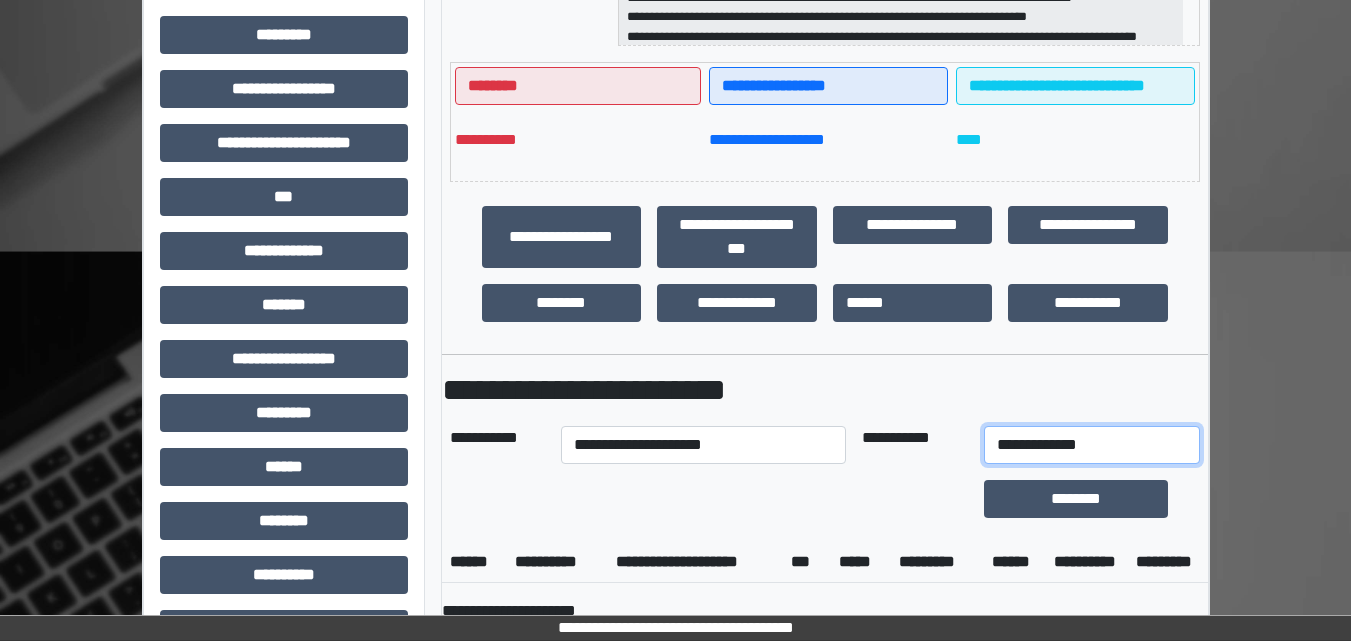 click on "**********" at bounding box center (1092, 445) 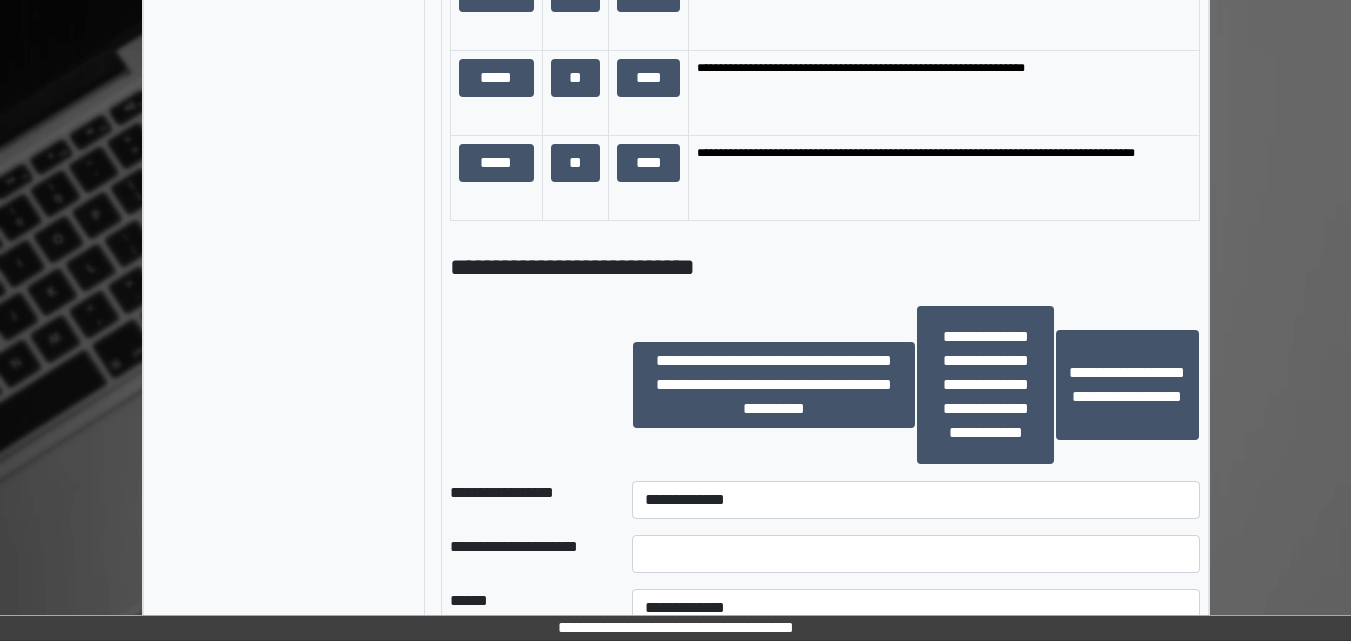 scroll, scrollTop: 1700, scrollLeft: 0, axis: vertical 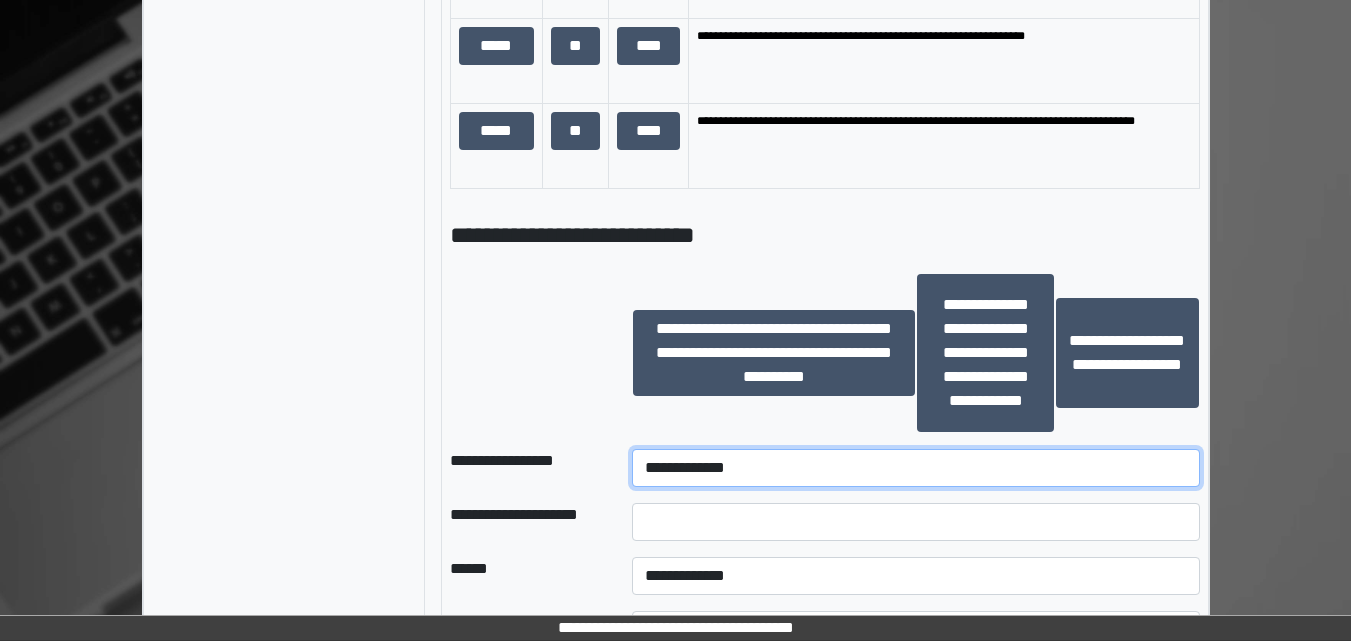 click on "**********" at bounding box center (915, 468) 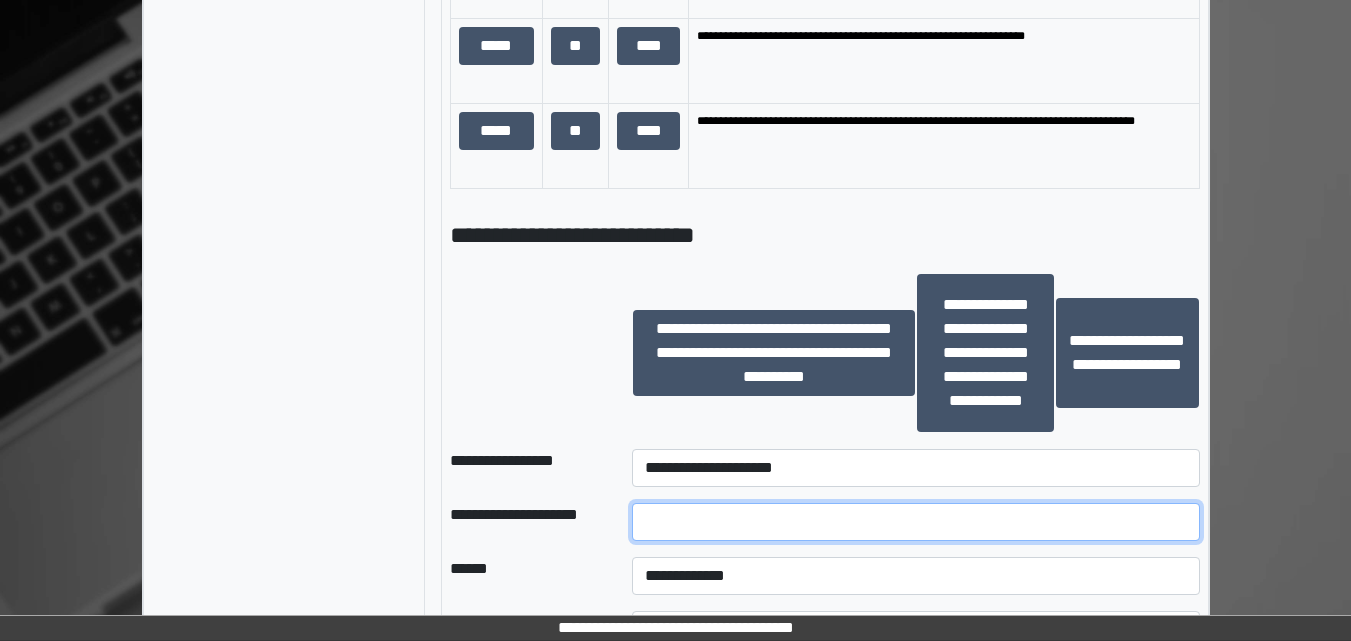 click at bounding box center (915, 522) 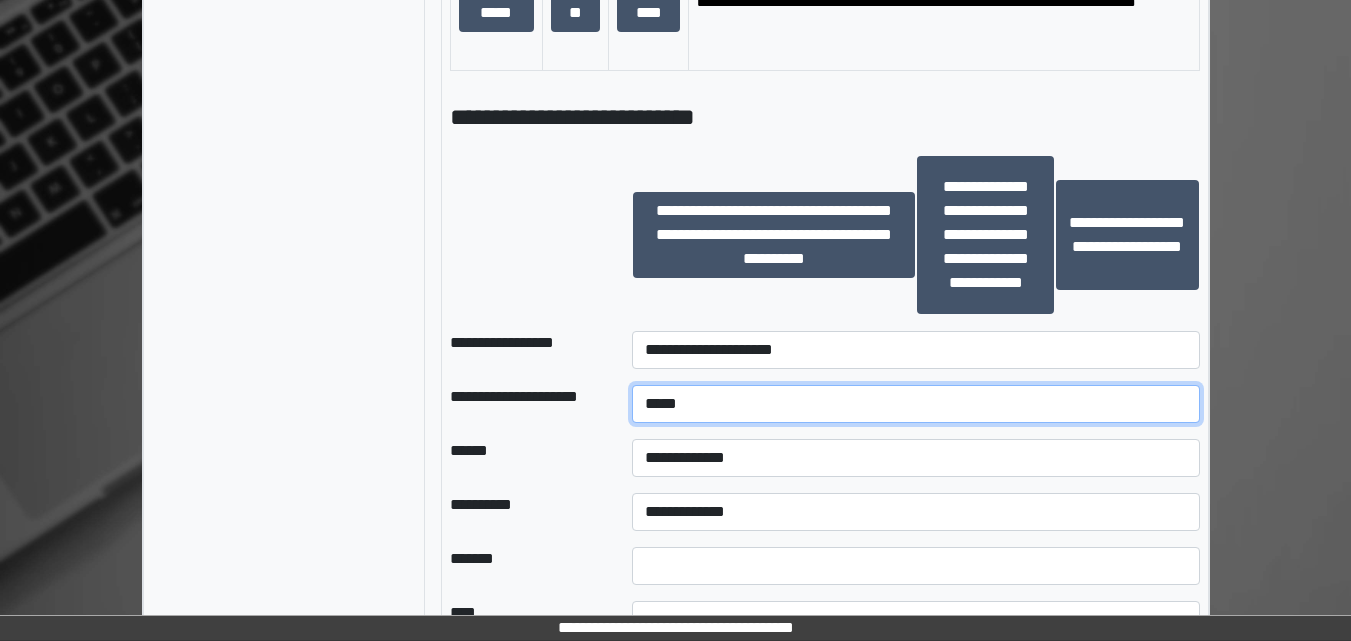 scroll, scrollTop: 1900, scrollLeft: 0, axis: vertical 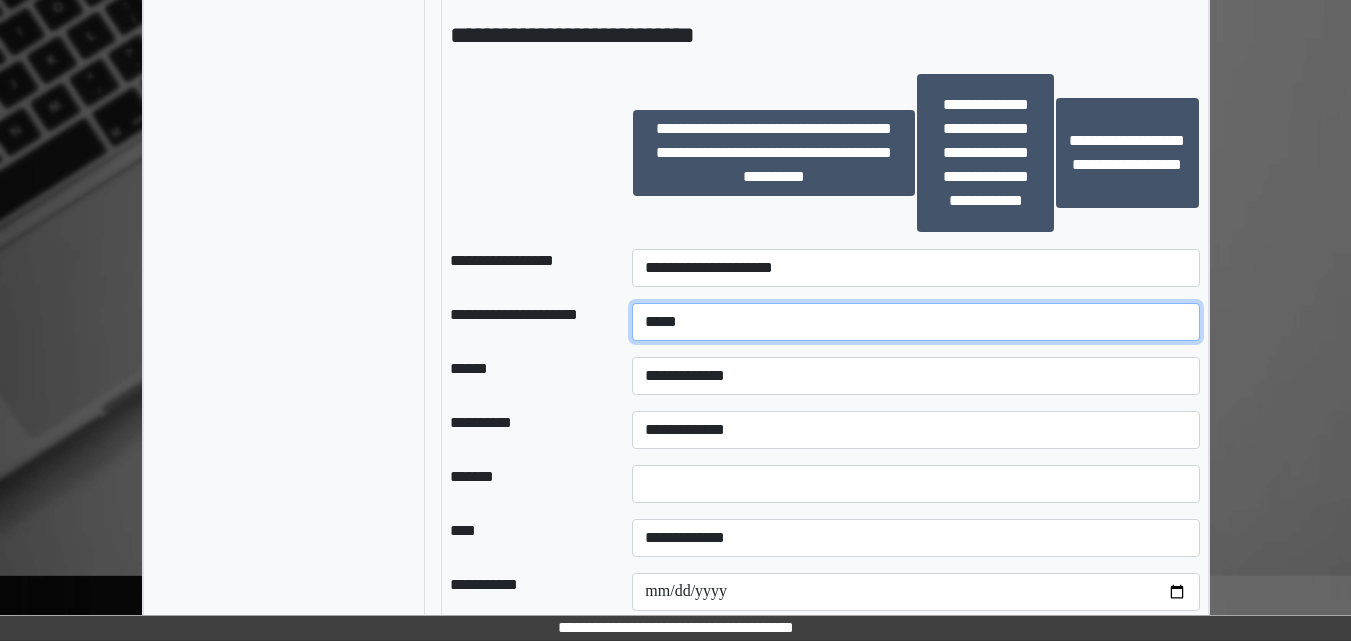 type on "*****" 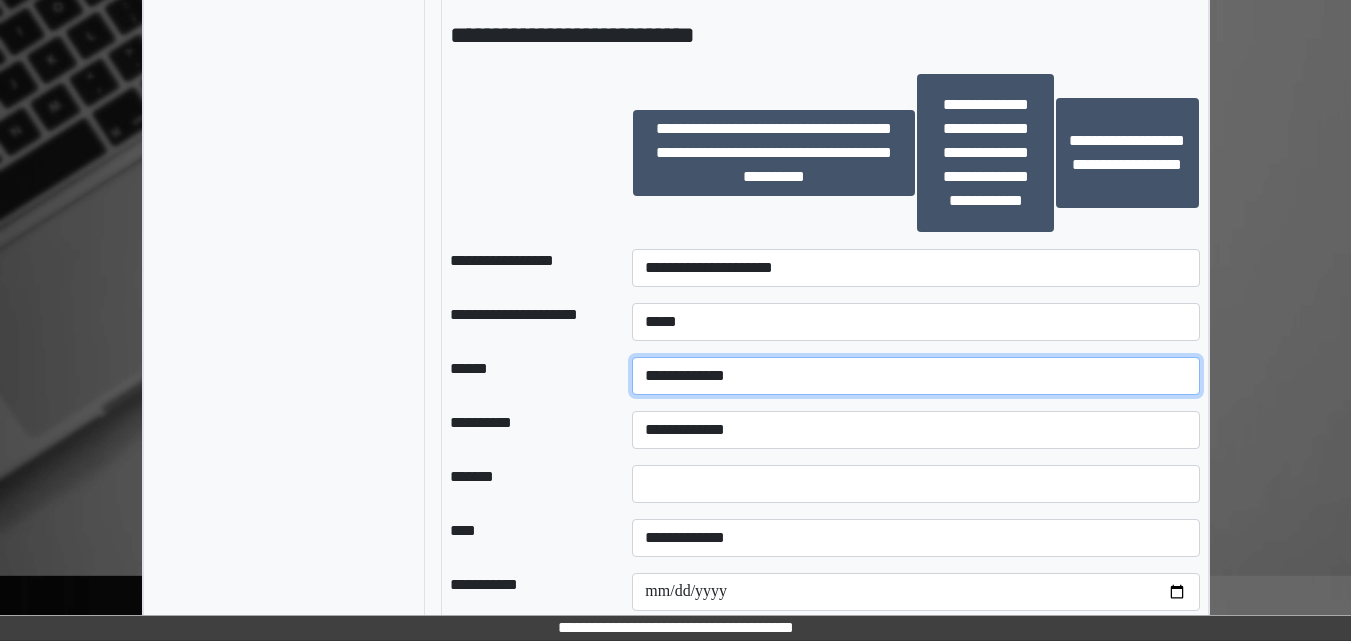 click on "**********" at bounding box center [915, 376] 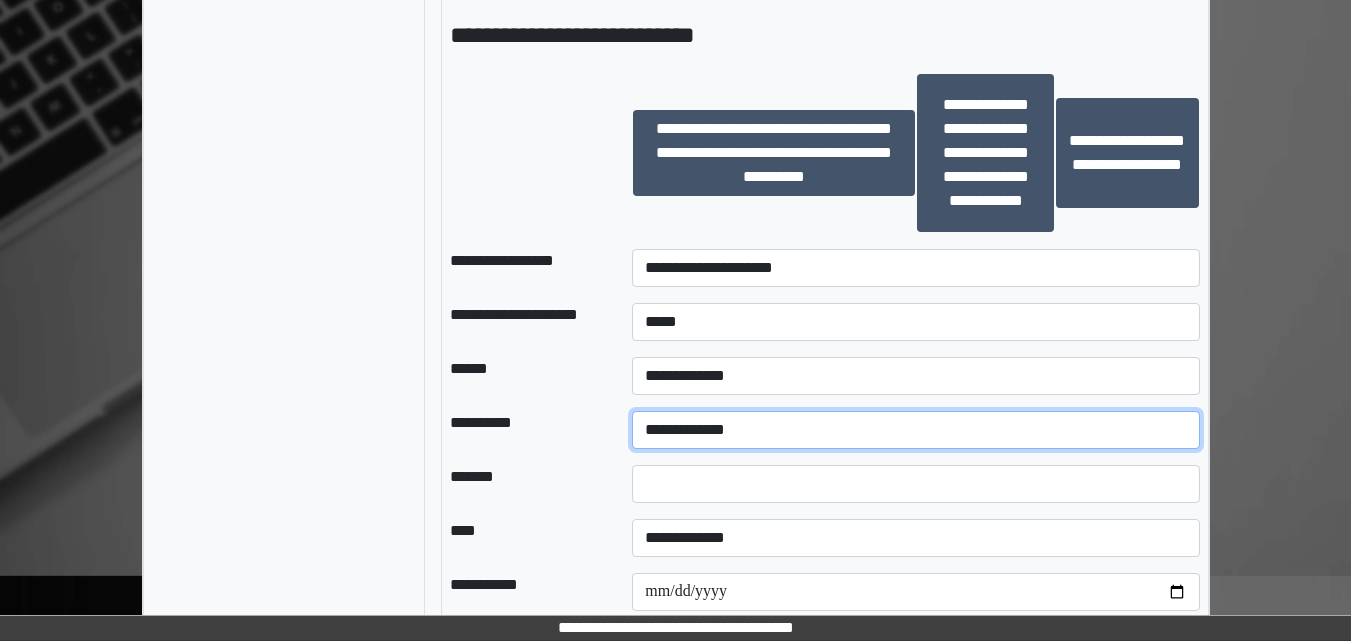 click on "**********" at bounding box center (915, 430) 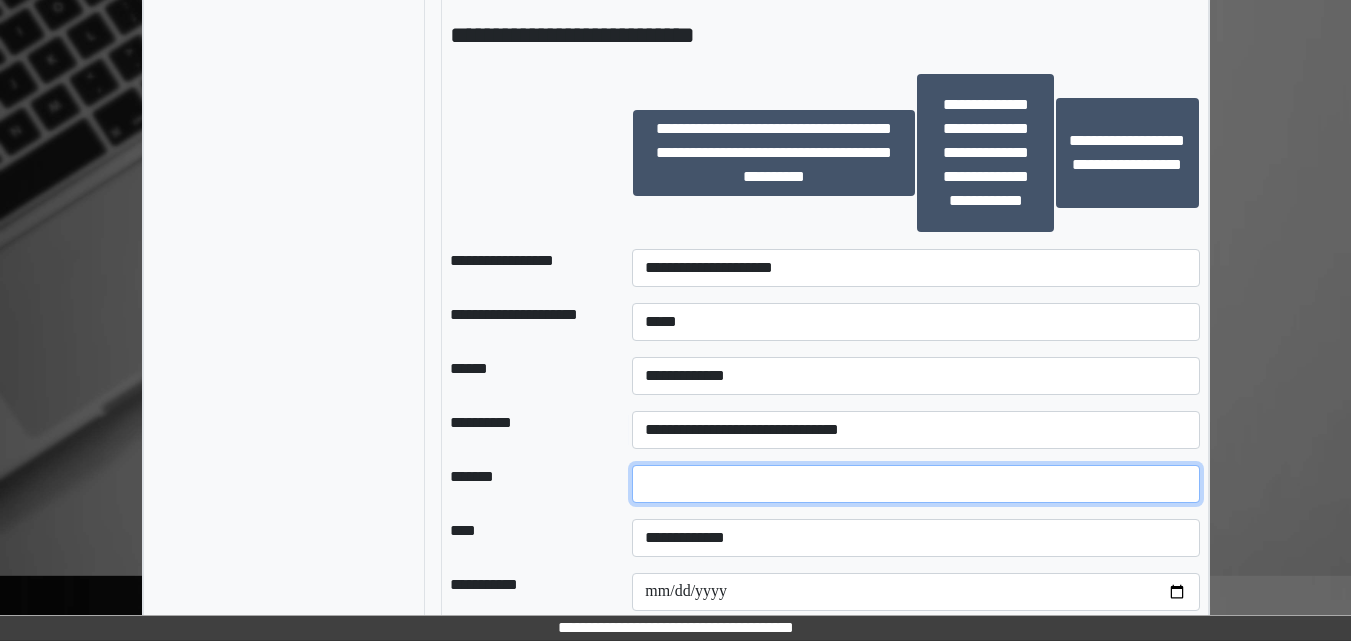click at bounding box center [915, 484] 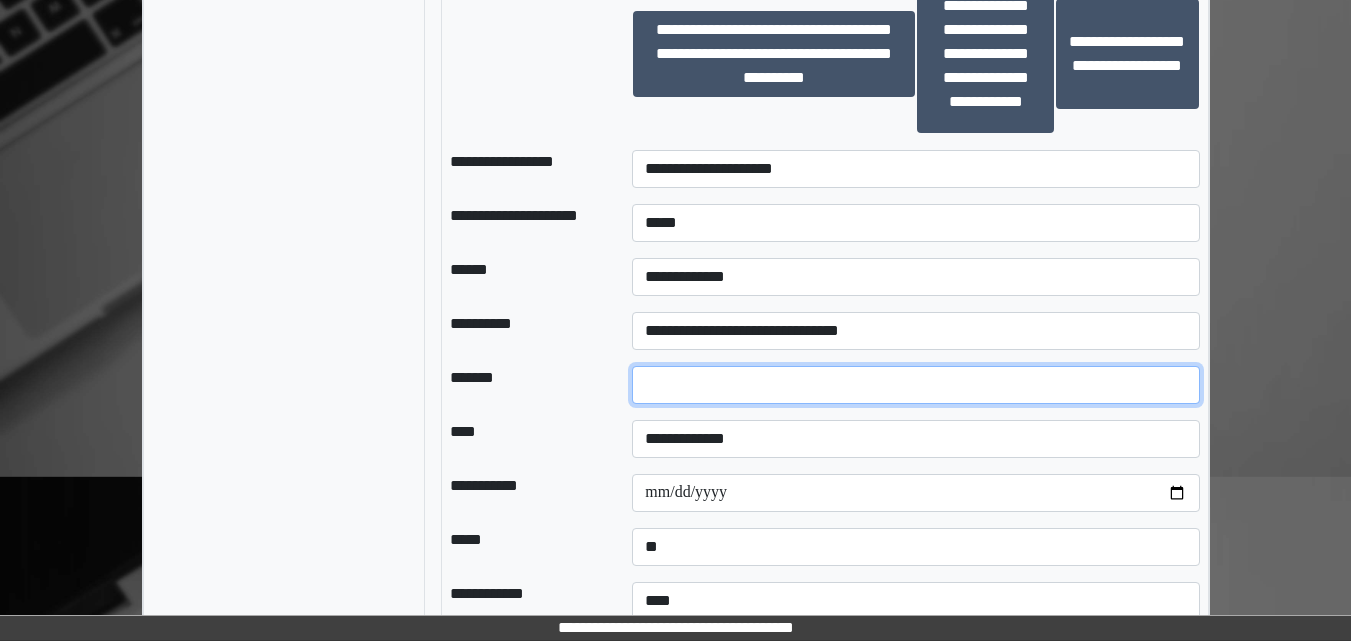 scroll, scrollTop: 2000, scrollLeft: 0, axis: vertical 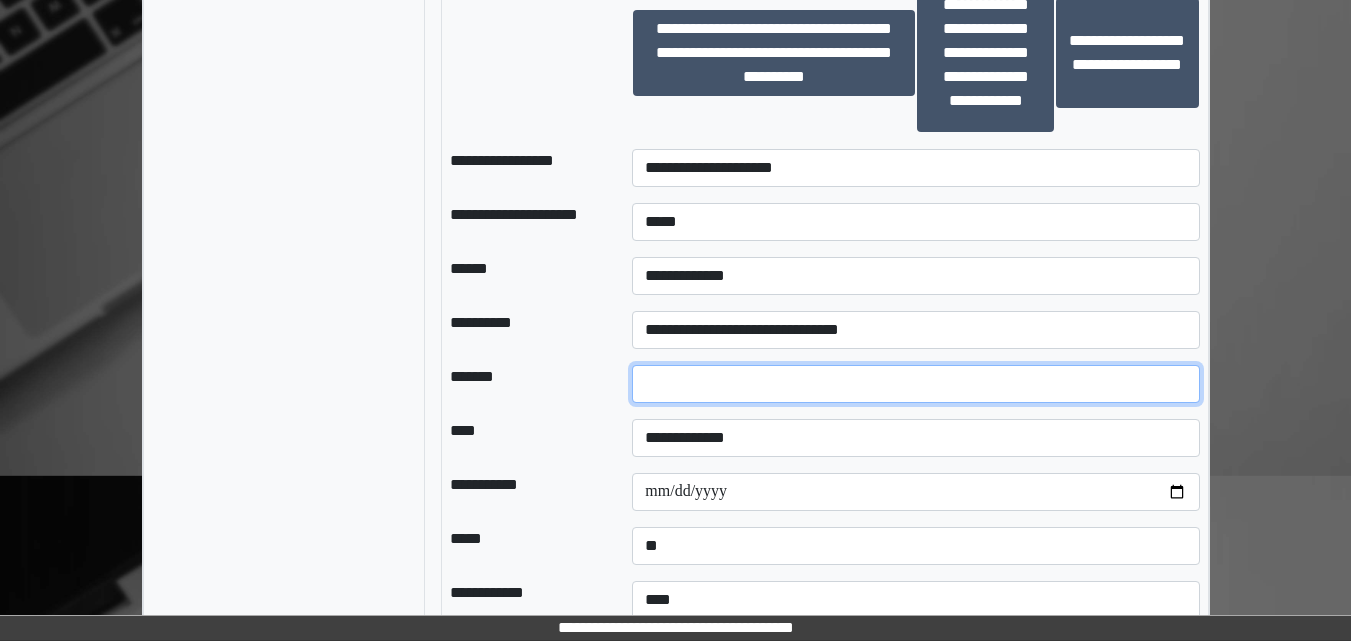 type on "**" 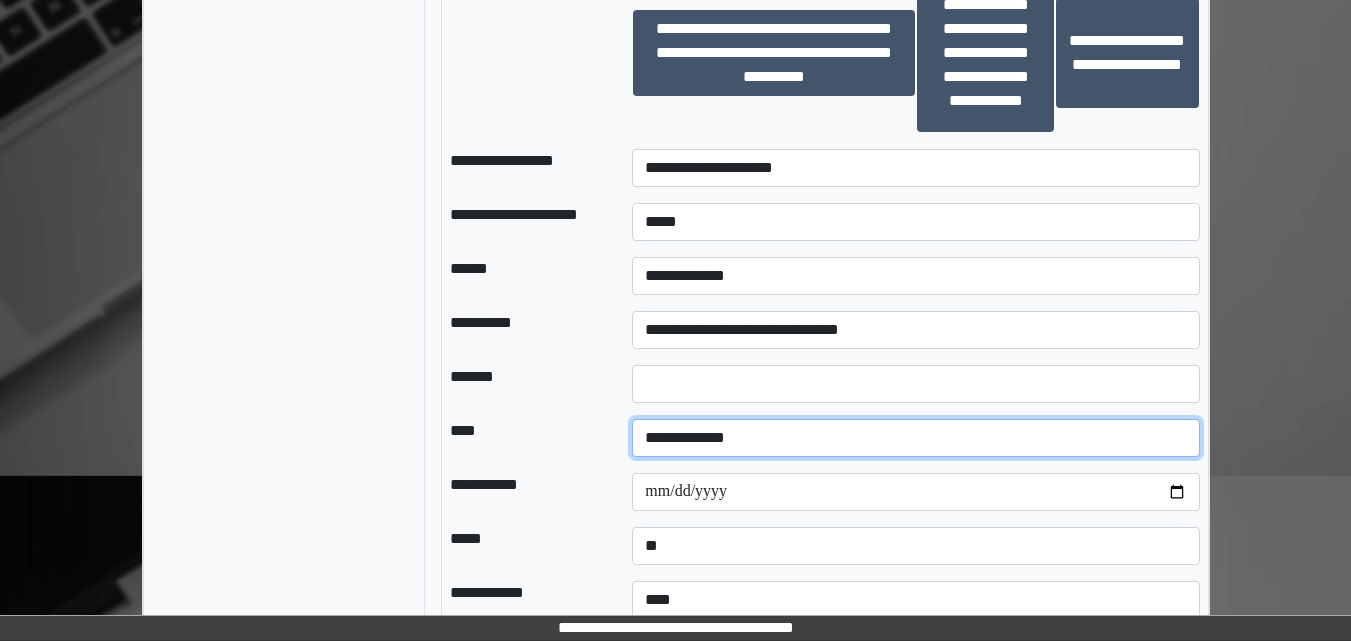 click on "**********" at bounding box center (915, 438) 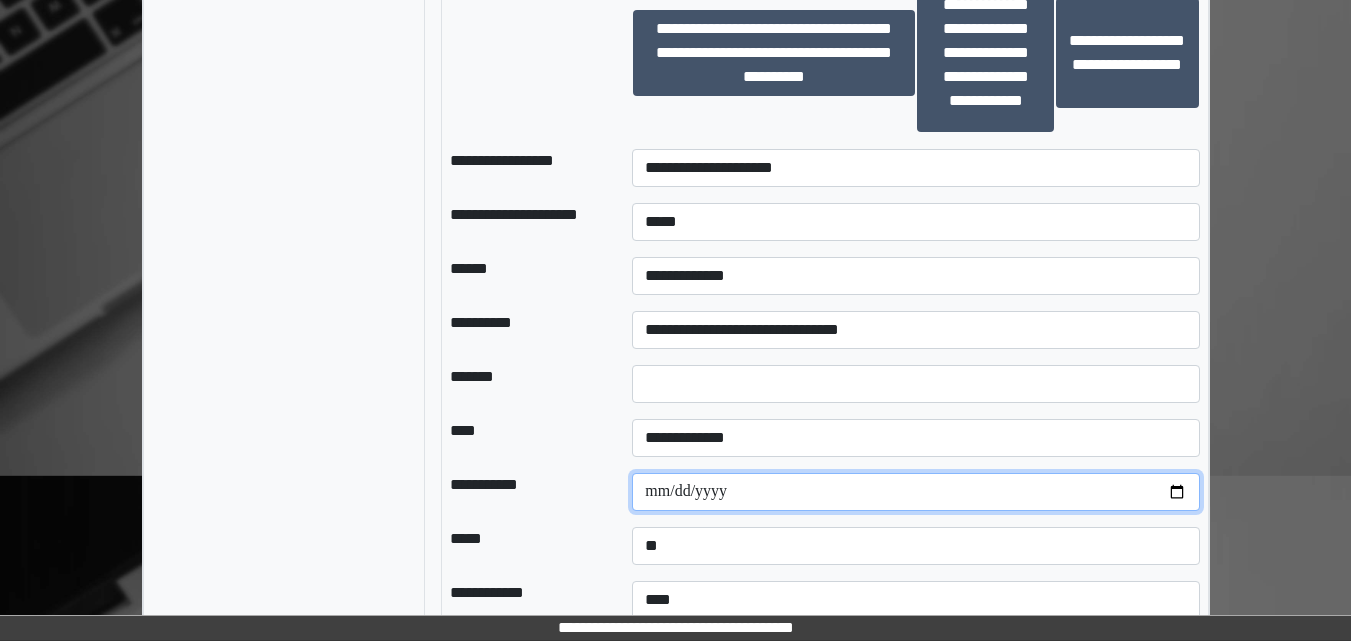click at bounding box center [915, 492] 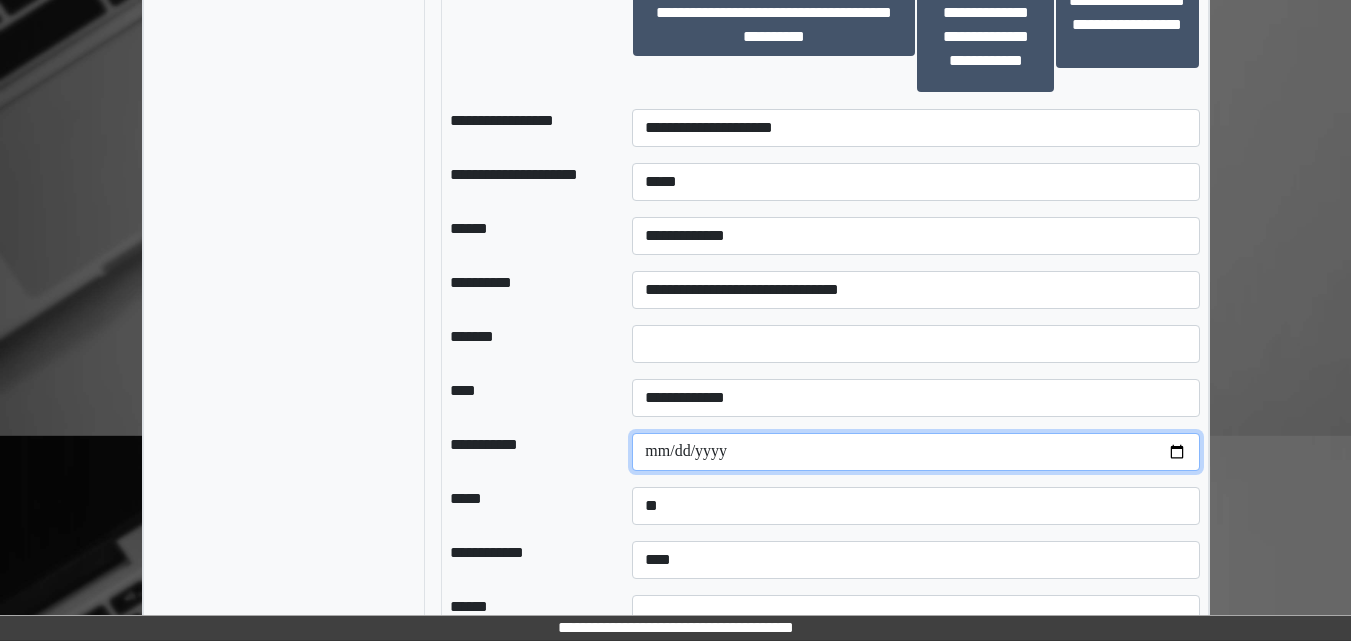 scroll, scrollTop: 2188, scrollLeft: 0, axis: vertical 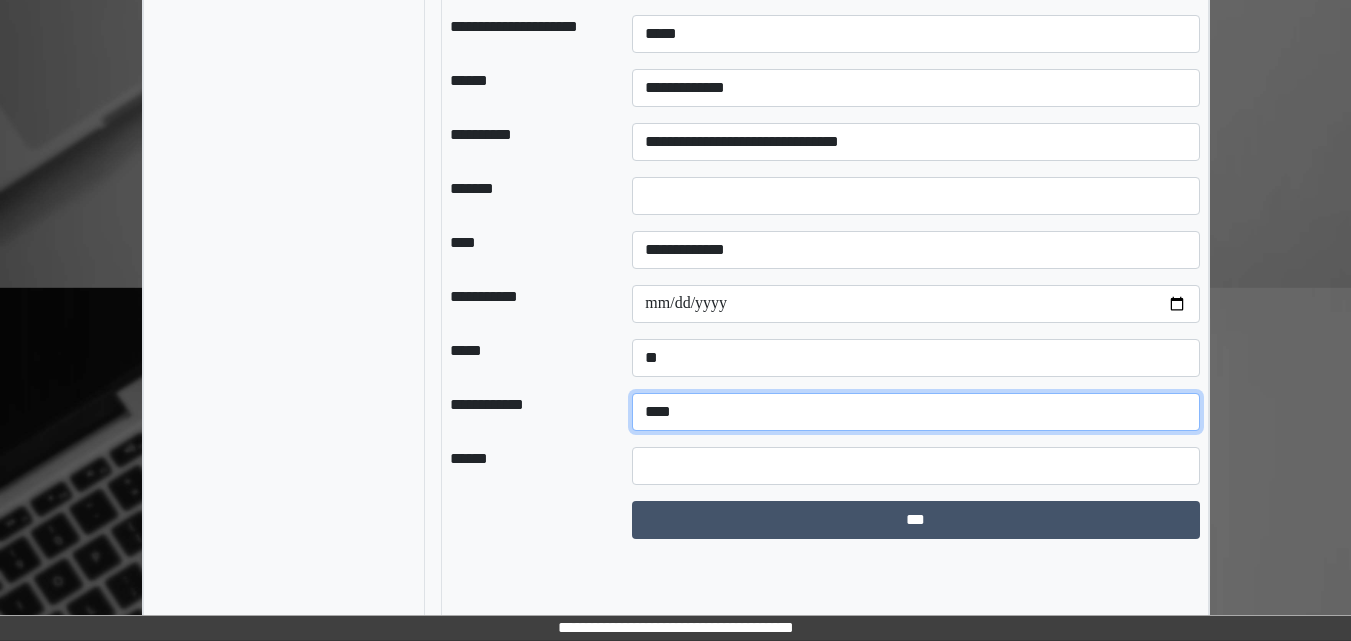 click on "**********" at bounding box center (915, 412) 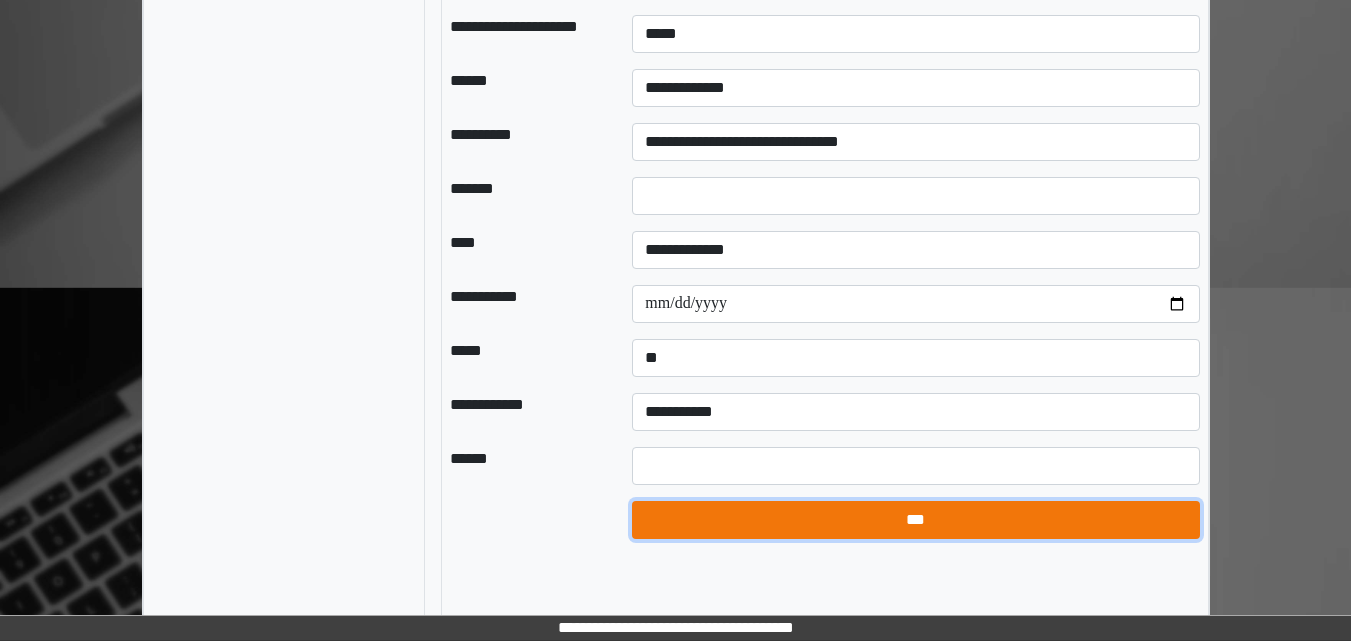 click on "***" at bounding box center [915, 520] 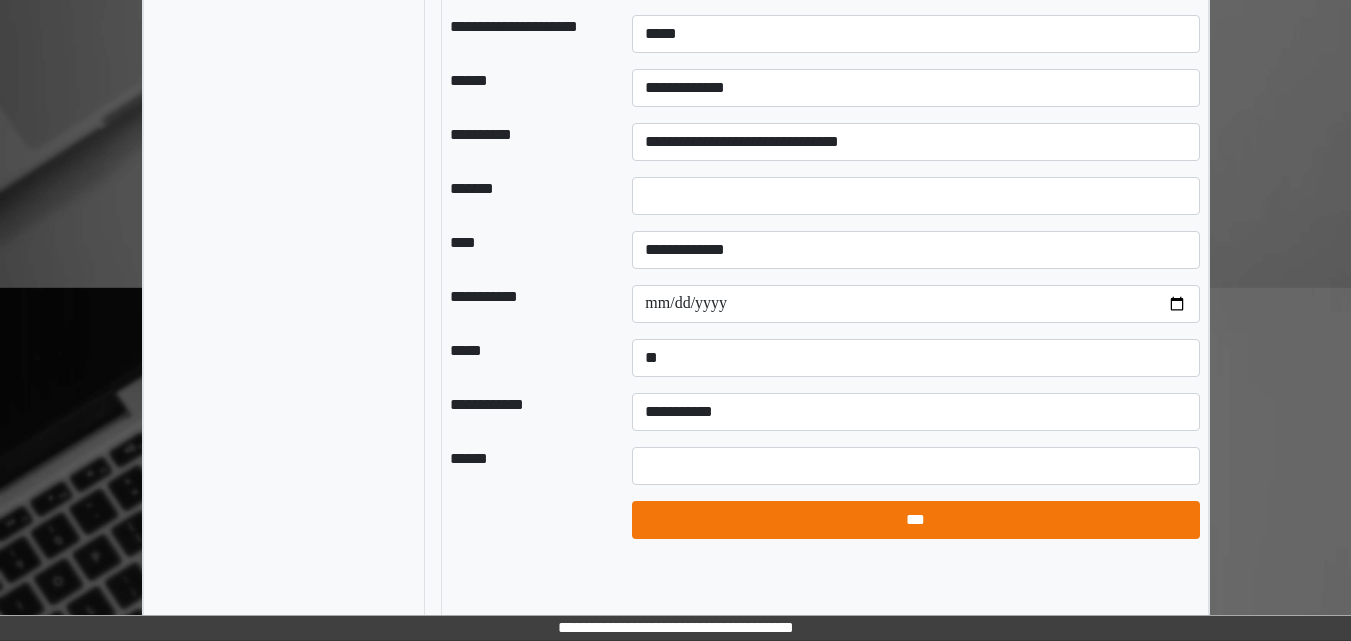 select on "*" 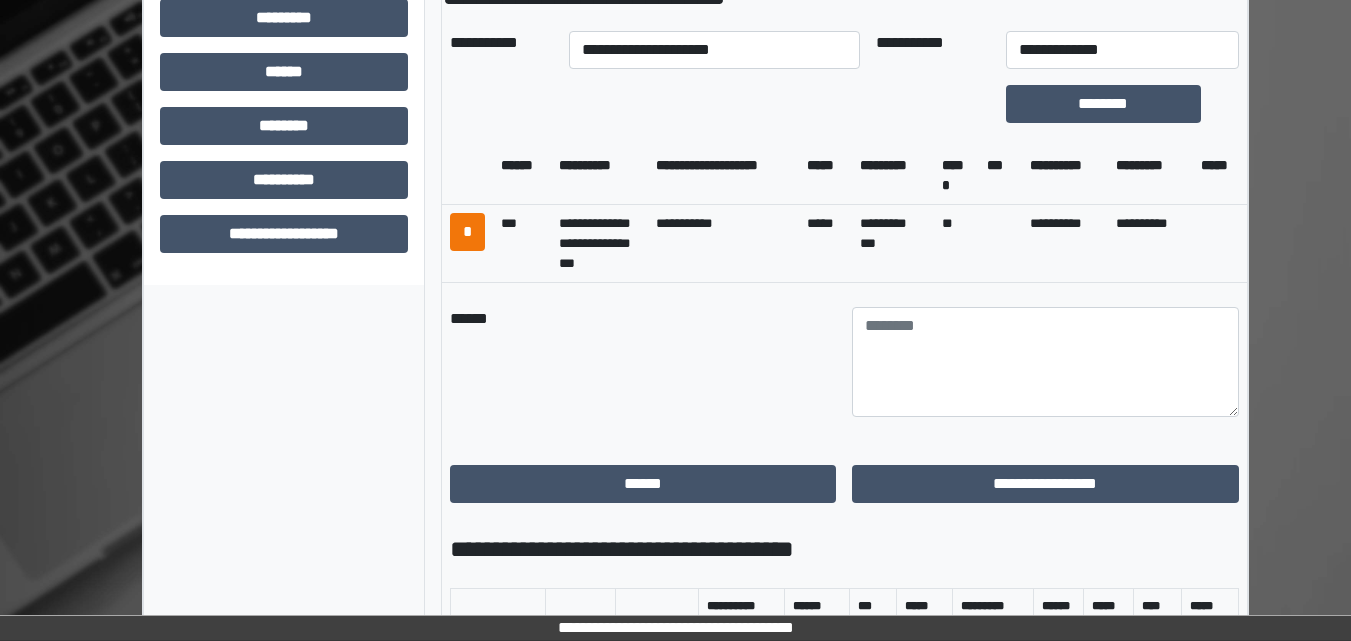 scroll, scrollTop: 888, scrollLeft: 0, axis: vertical 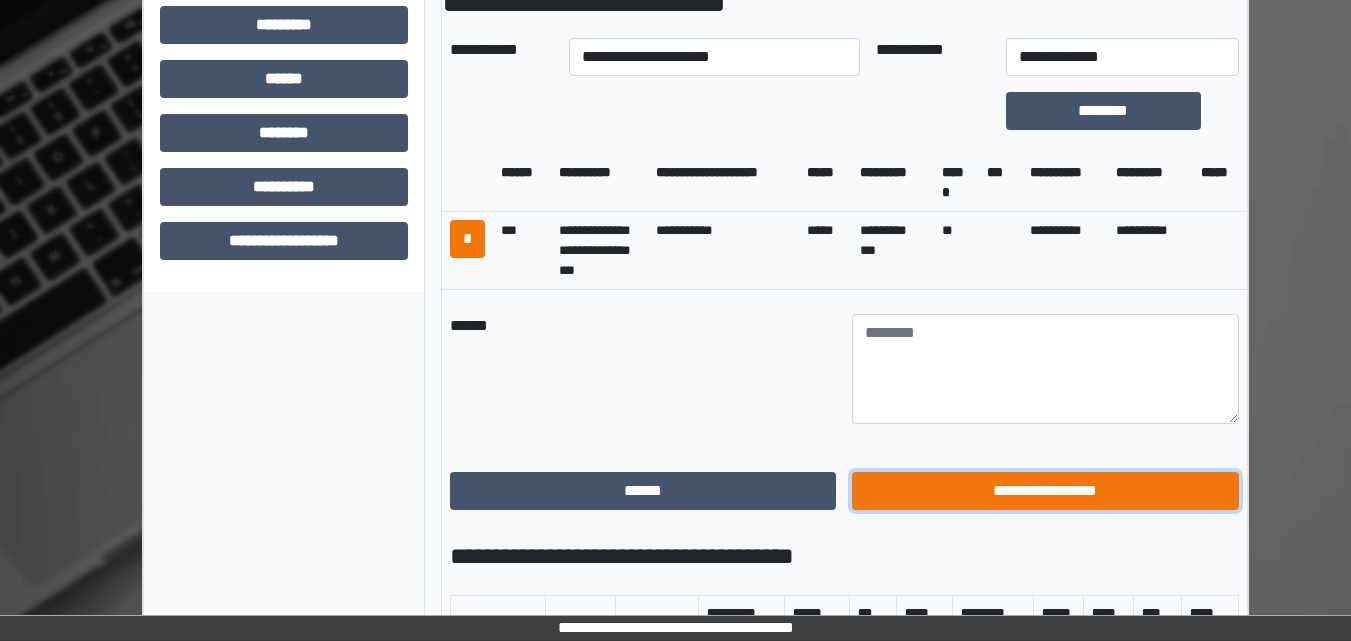 click on "**********" at bounding box center [1045, 491] 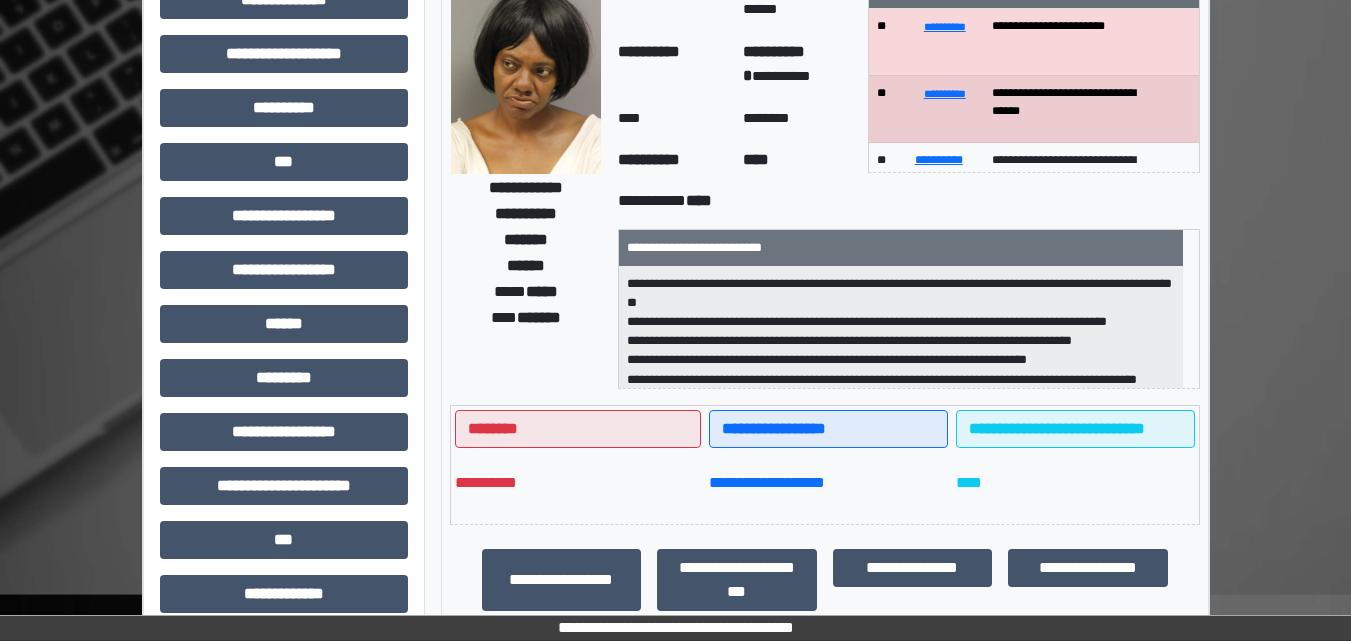scroll, scrollTop: 0, scrollLeft: 0, axis: both 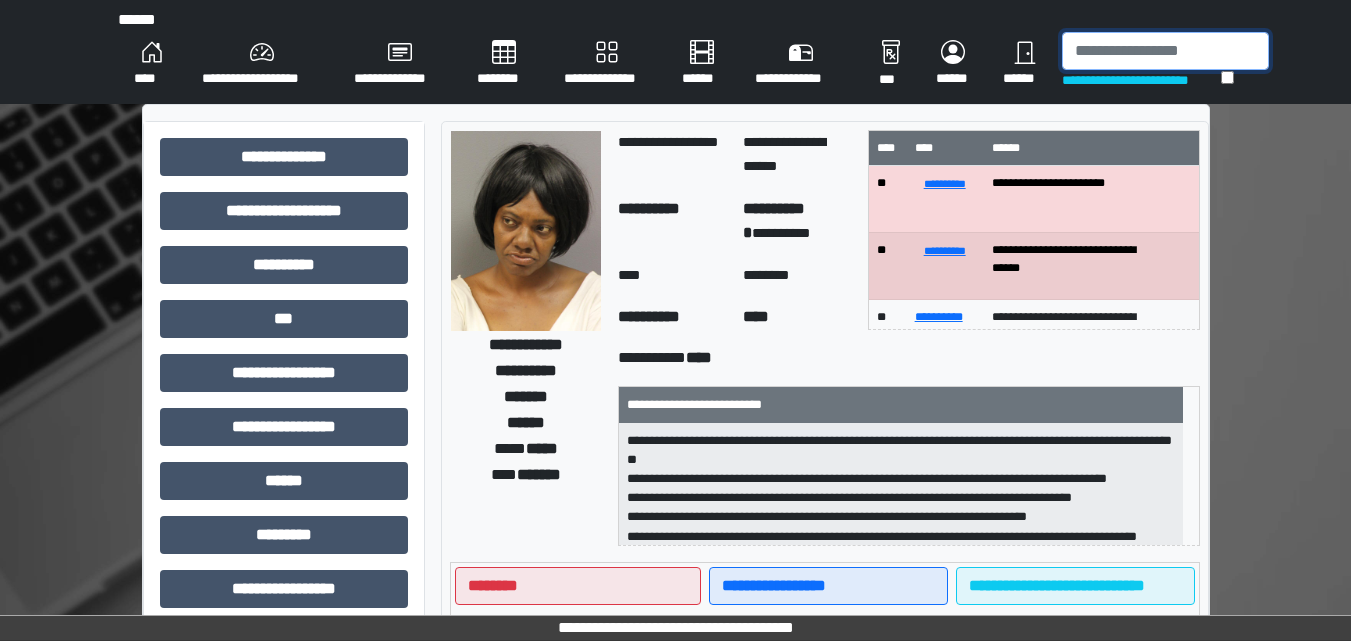click at bounding box center (1165, 51) 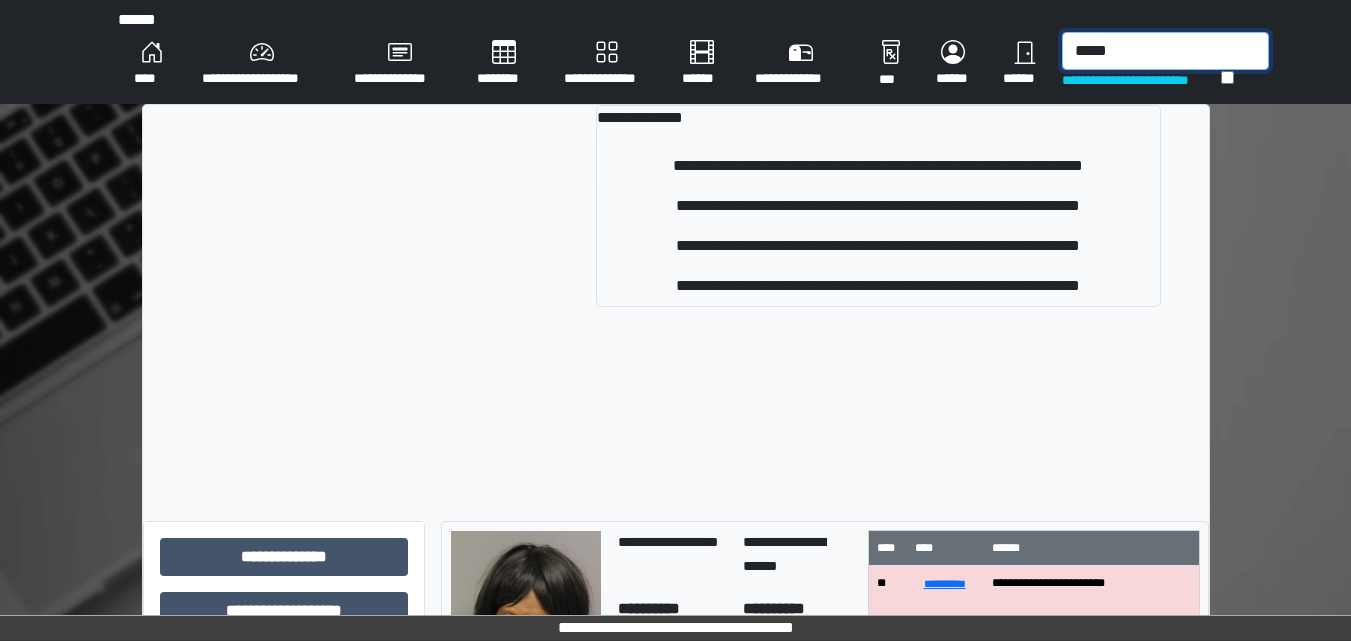 type on "*****" 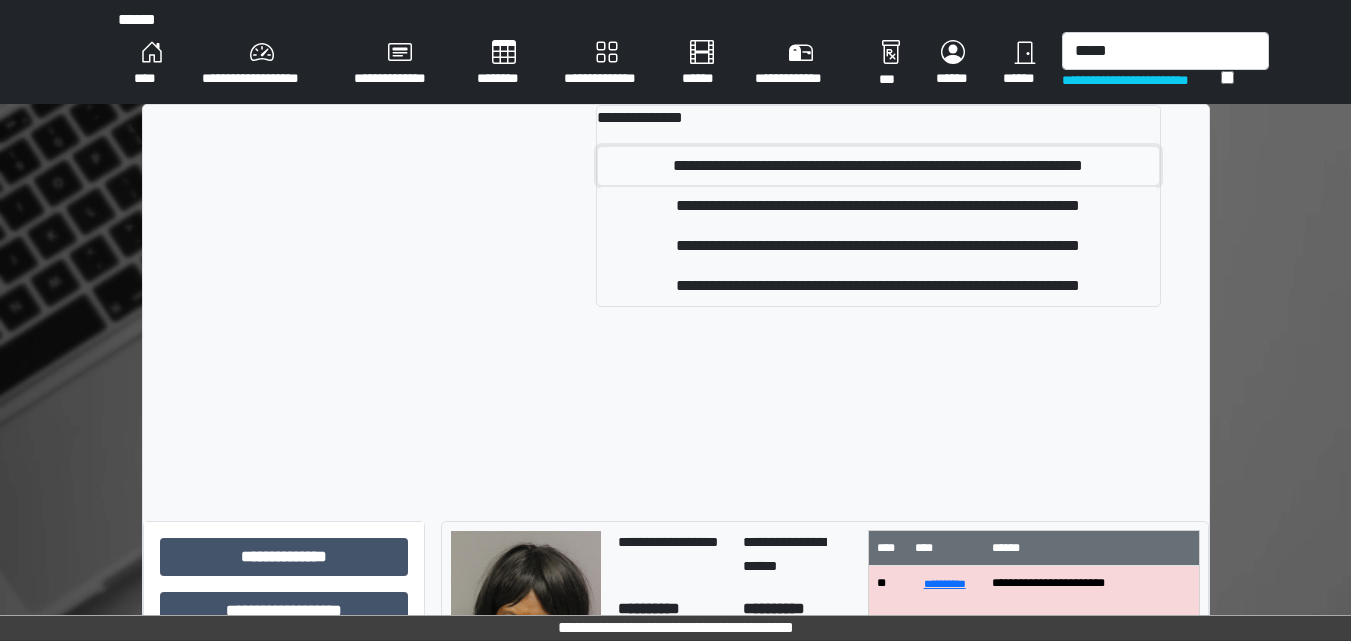 click on "**********" at bounding box center (878, 166) 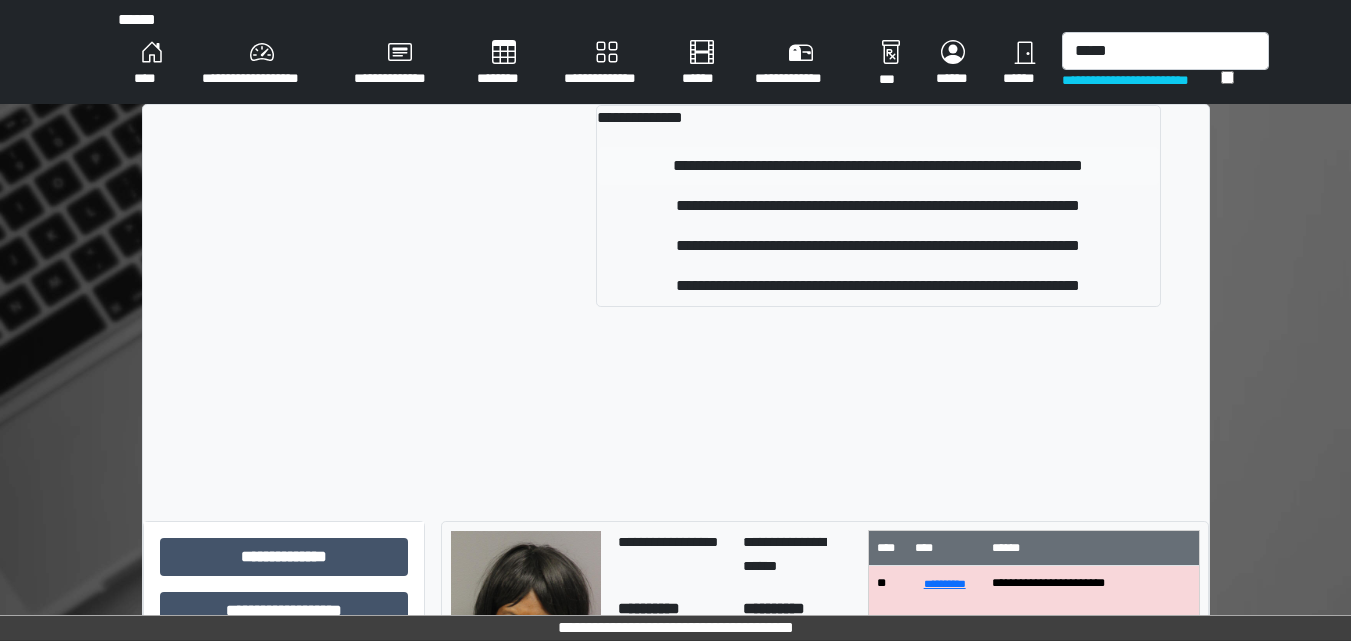 type 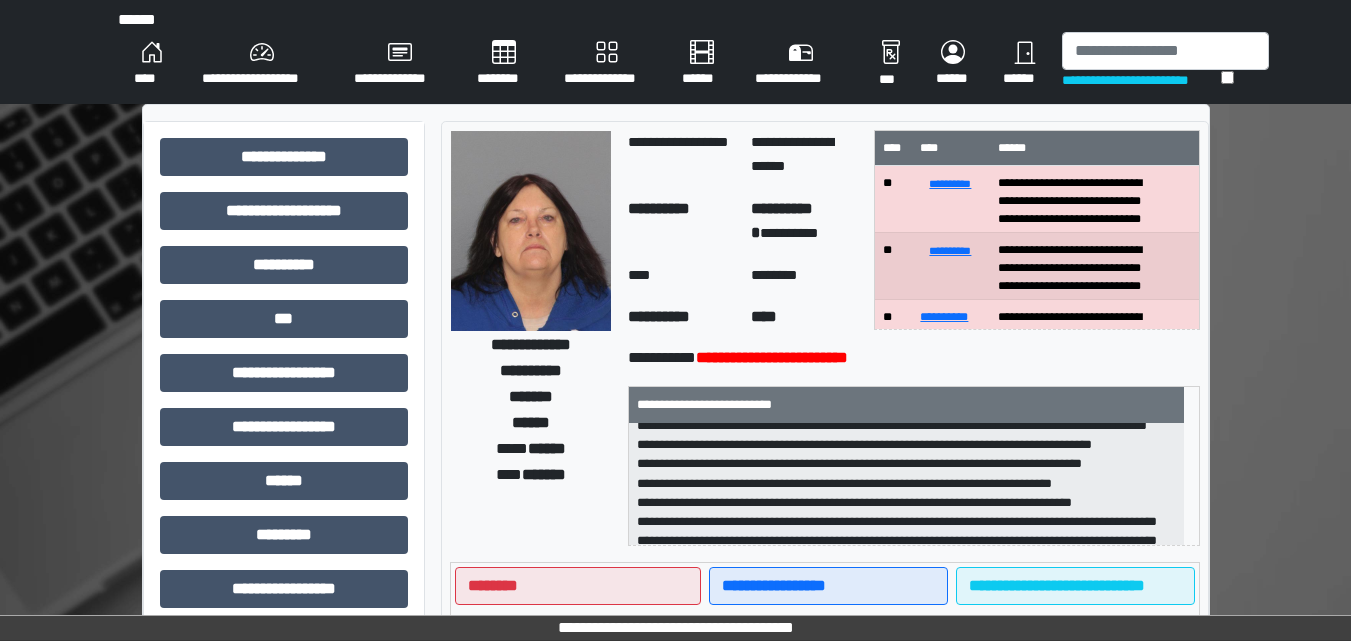 scroll, scrollTop: 200, scrollLeft: 0, axis: vertical 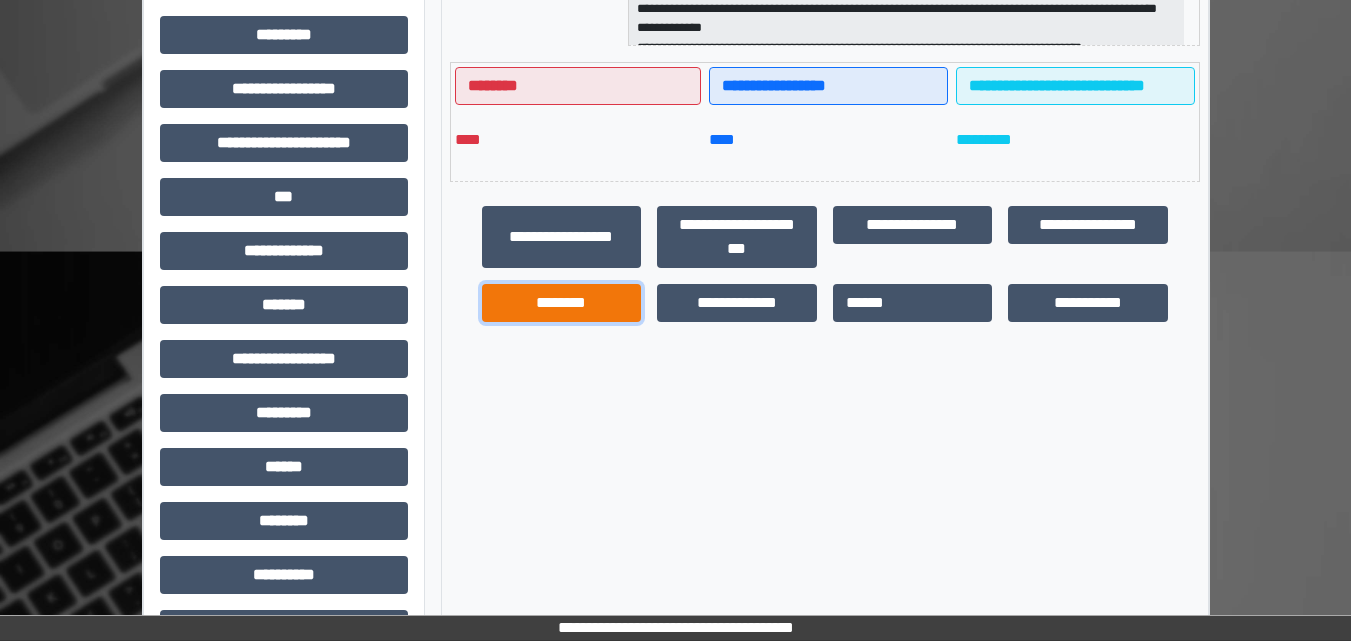 click on "********" at bounding box center [562, 303] 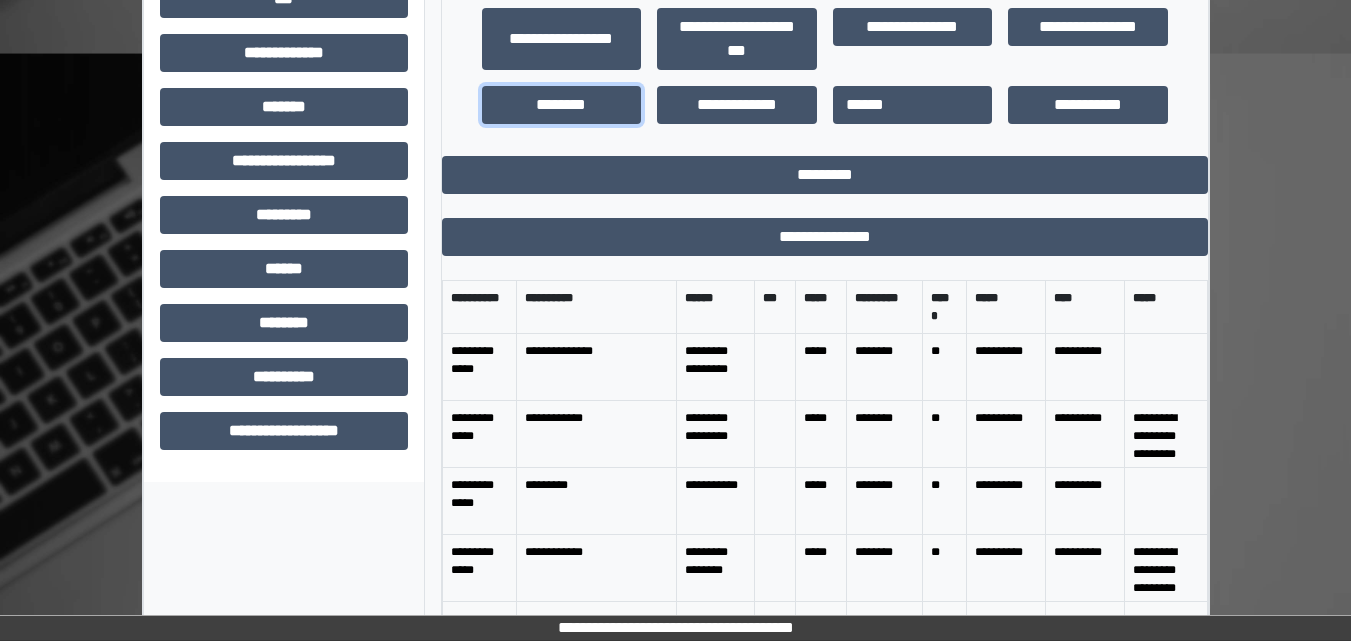 scroll, scrollTop: 700, scrollLeft: 0, axis: vertical 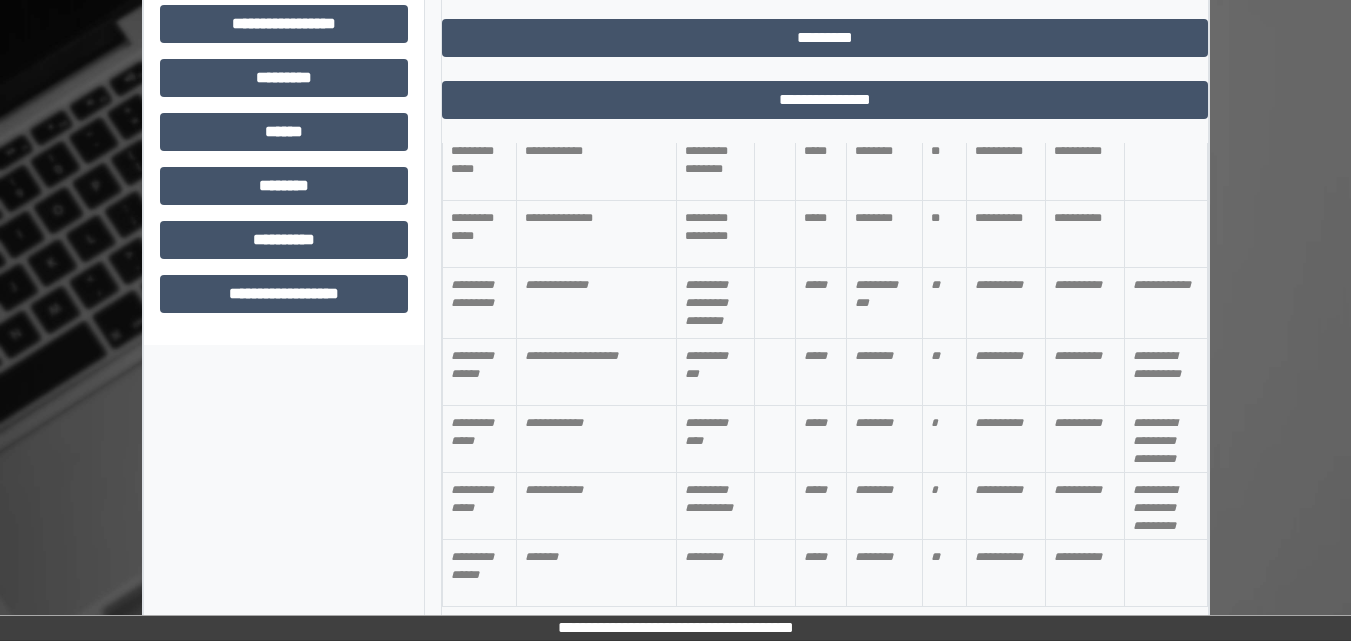 click on "*******" at bounding box center [596, 573] 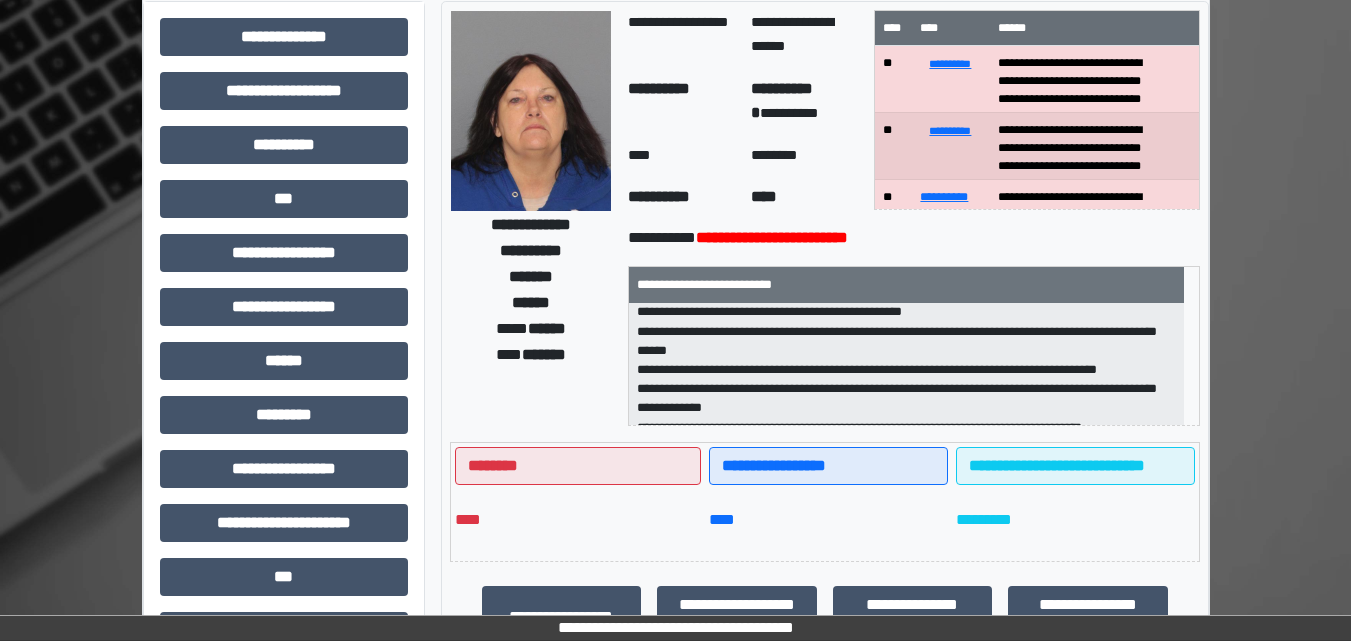 scroll, scrollTop: 0, scrollLeft: 0, axis: both 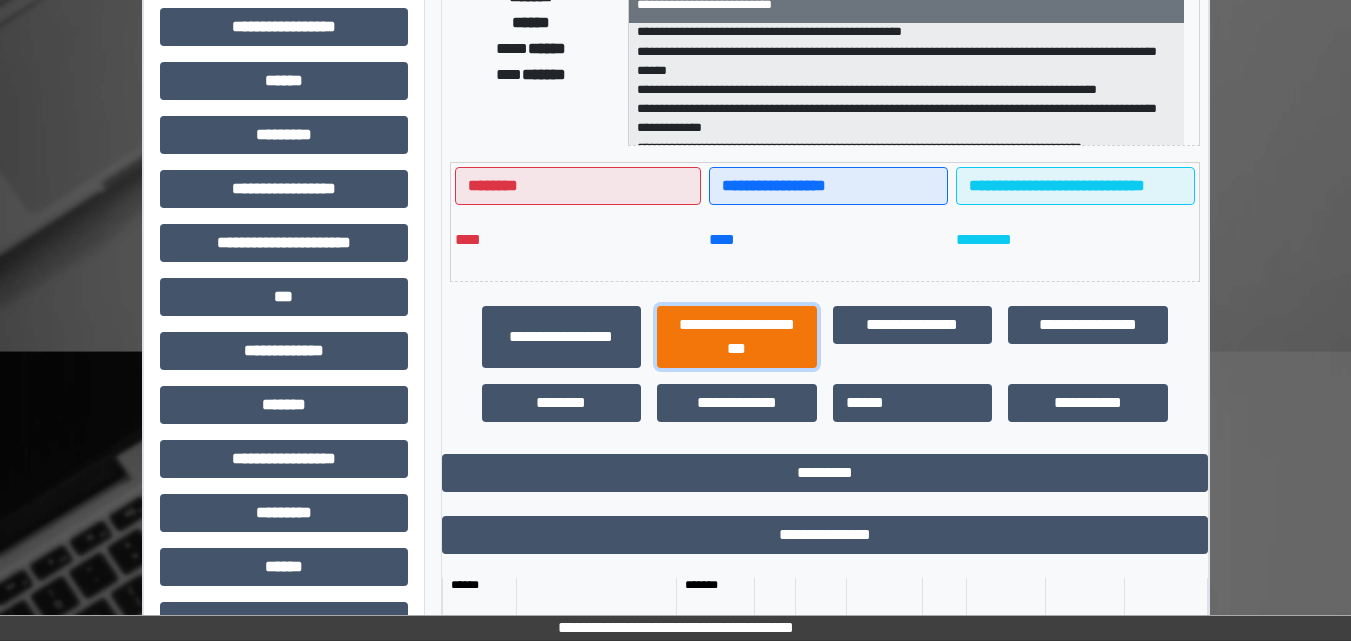 click on "**********" at bounding box center [737, 337] 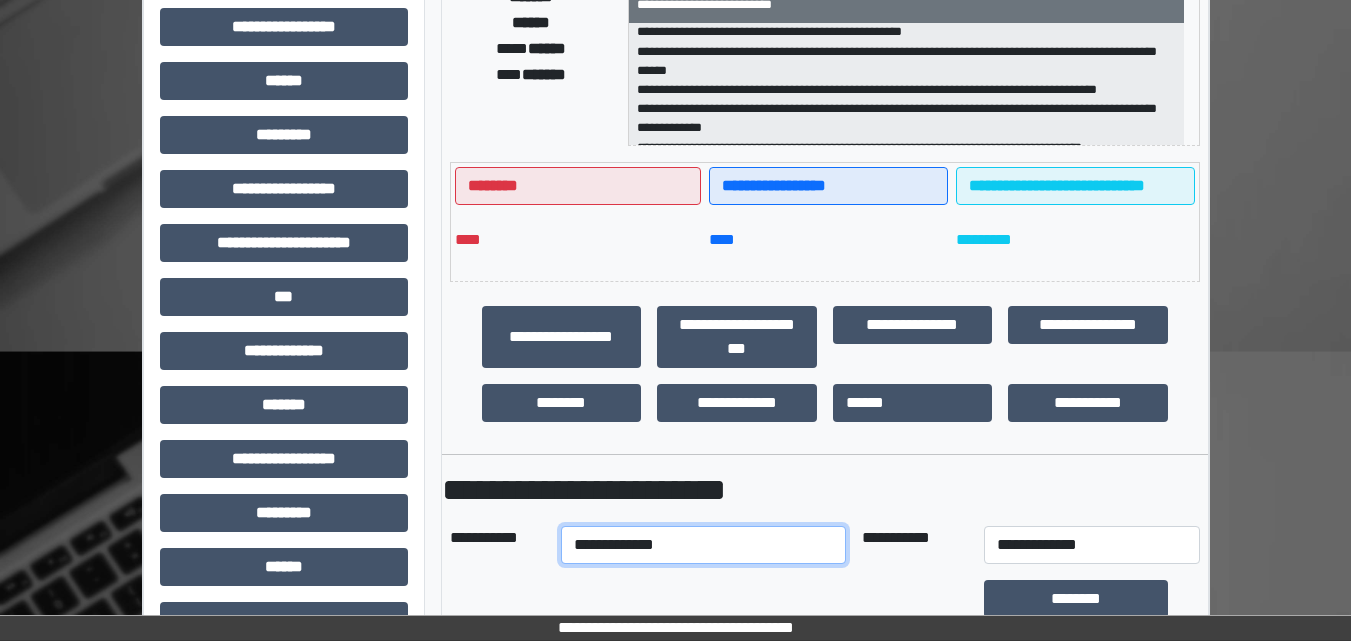 click on "**********" at bounding box center [703, 545] 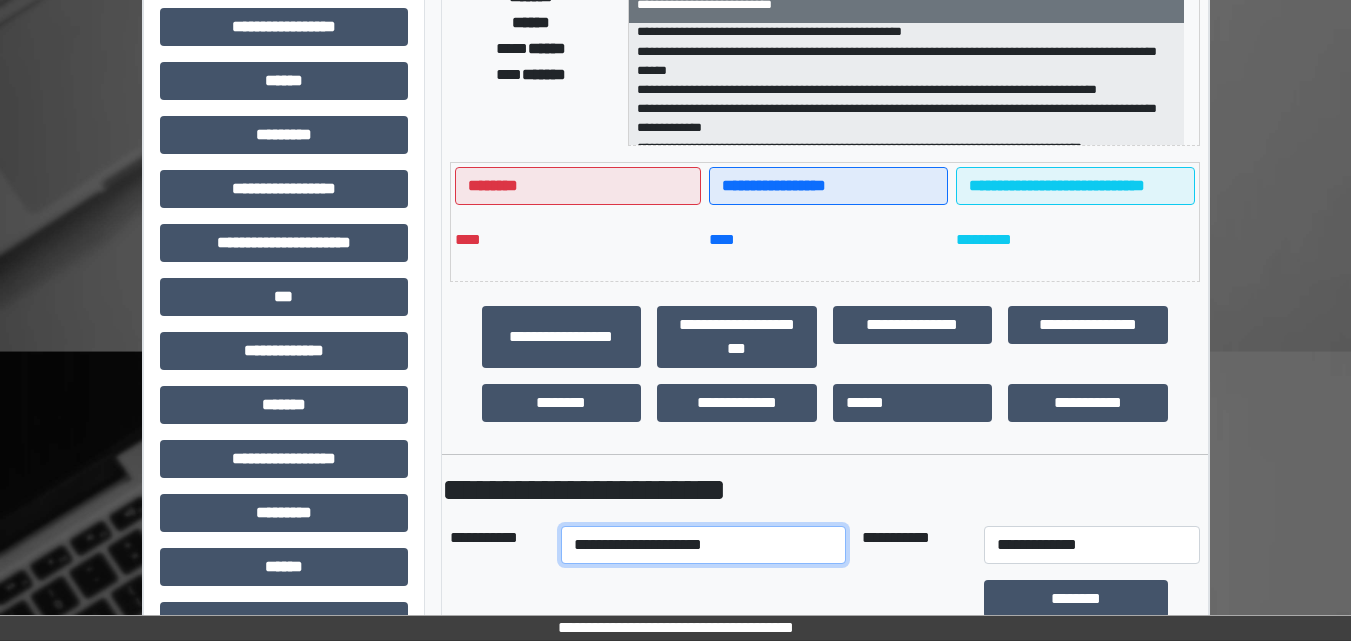 click on "**********" at bounding box center (703, 545) 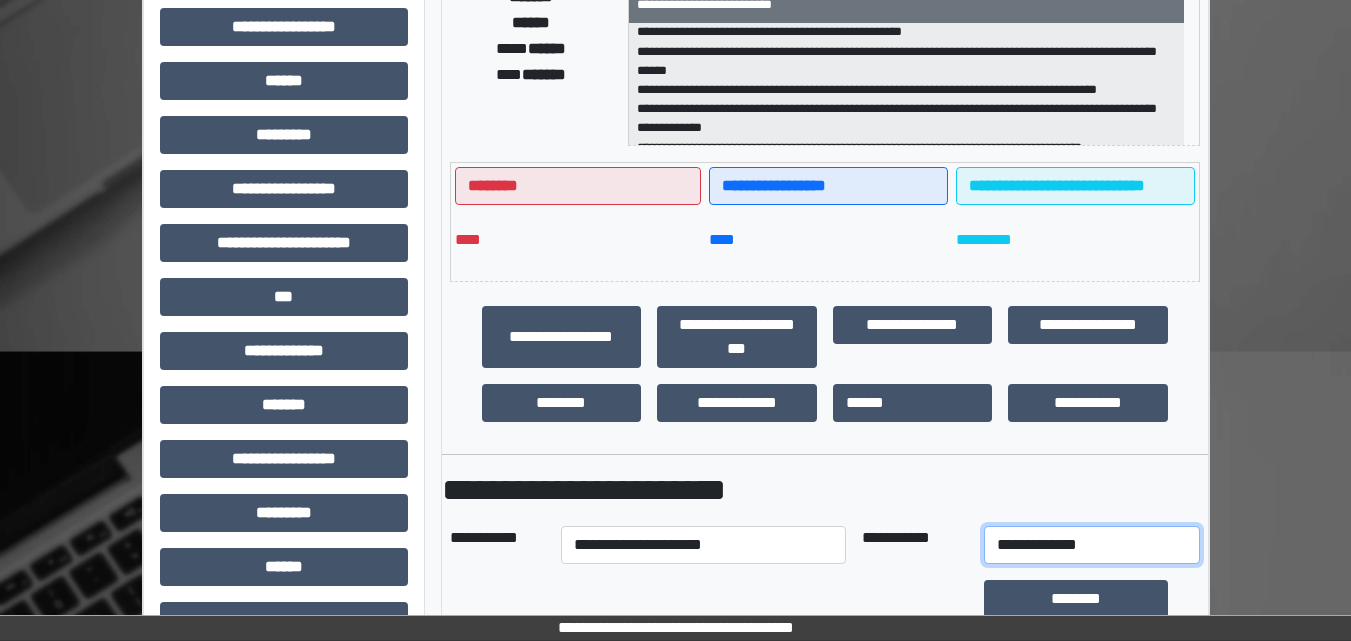 click on "**********" at bounding box center [1092, 545] 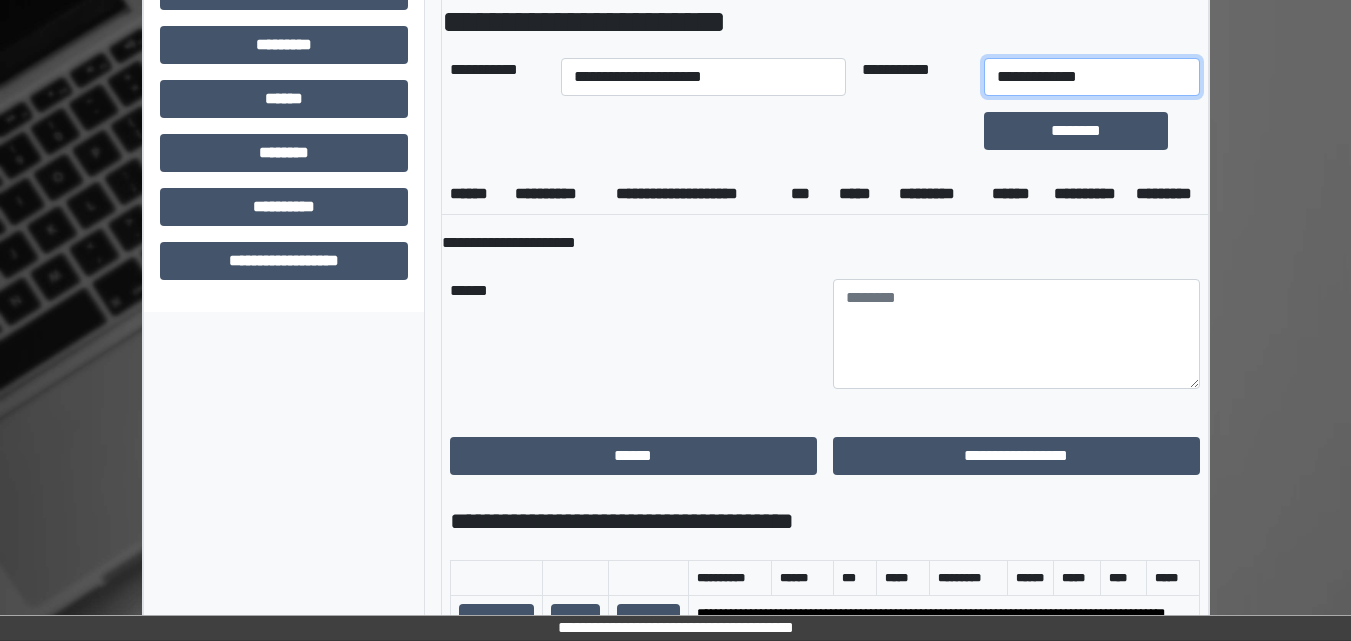 scroll, scrollTop: 949, scrollLeft: 0, axis: vertical 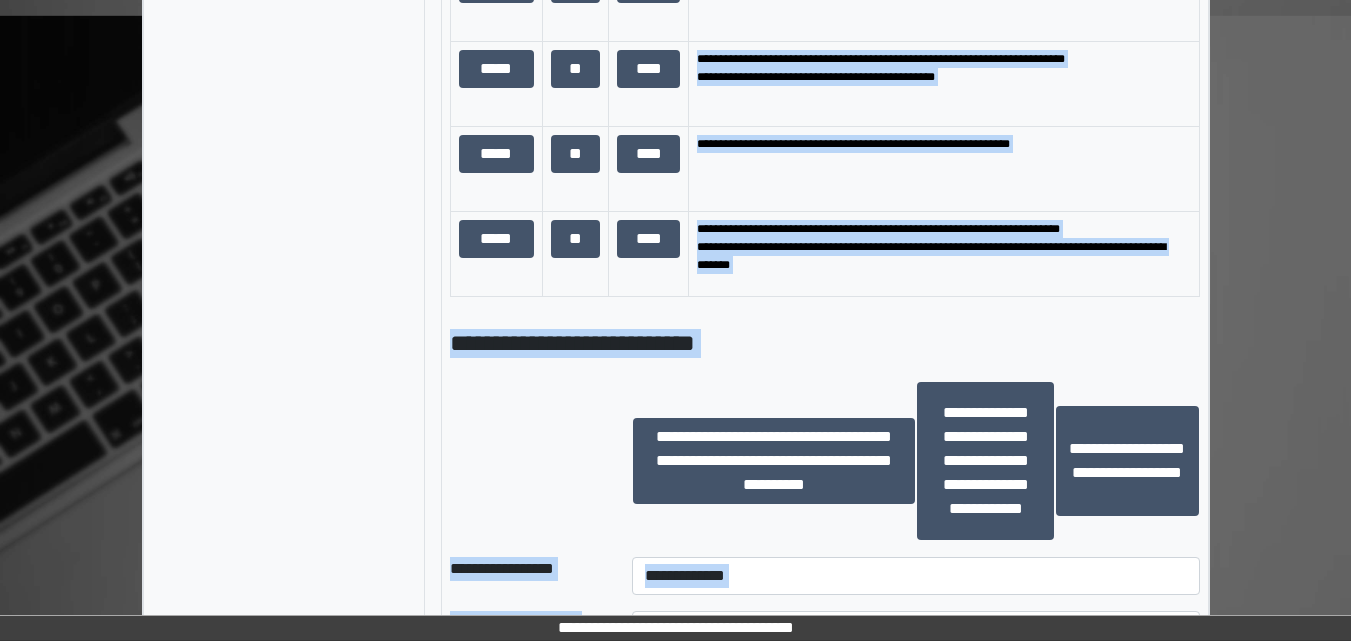 drag, startPoint x: 1357, startPoint y: 631, endPoint x: 230, endPoint y: 580, distance: 1128.1533 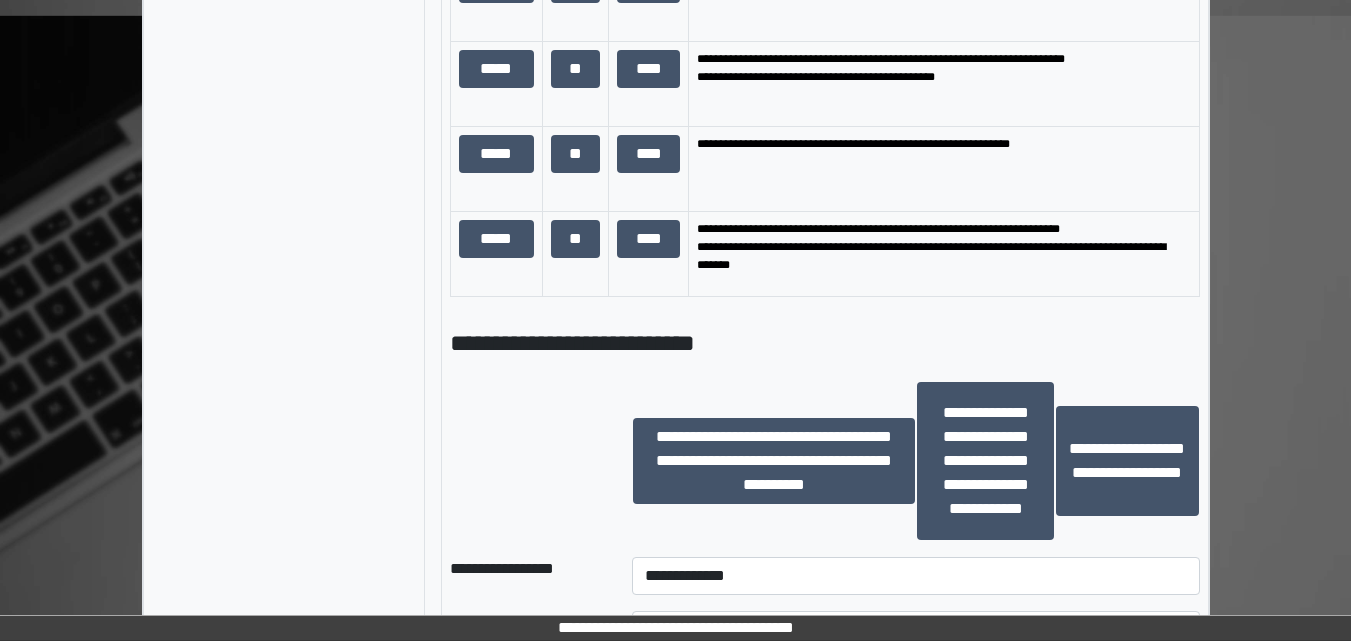 click on "**********" at bounding box center (284, -542) 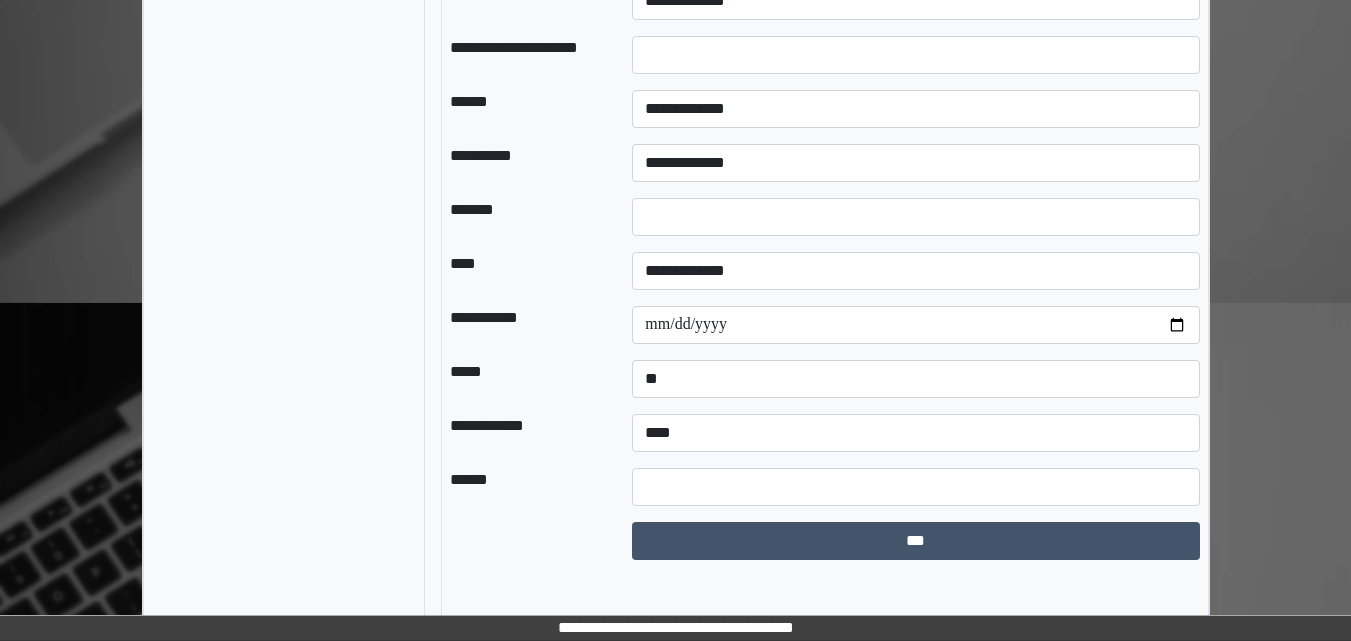 scroll, scrollTop: 3092, scrollLeft: 0, axis: vertical 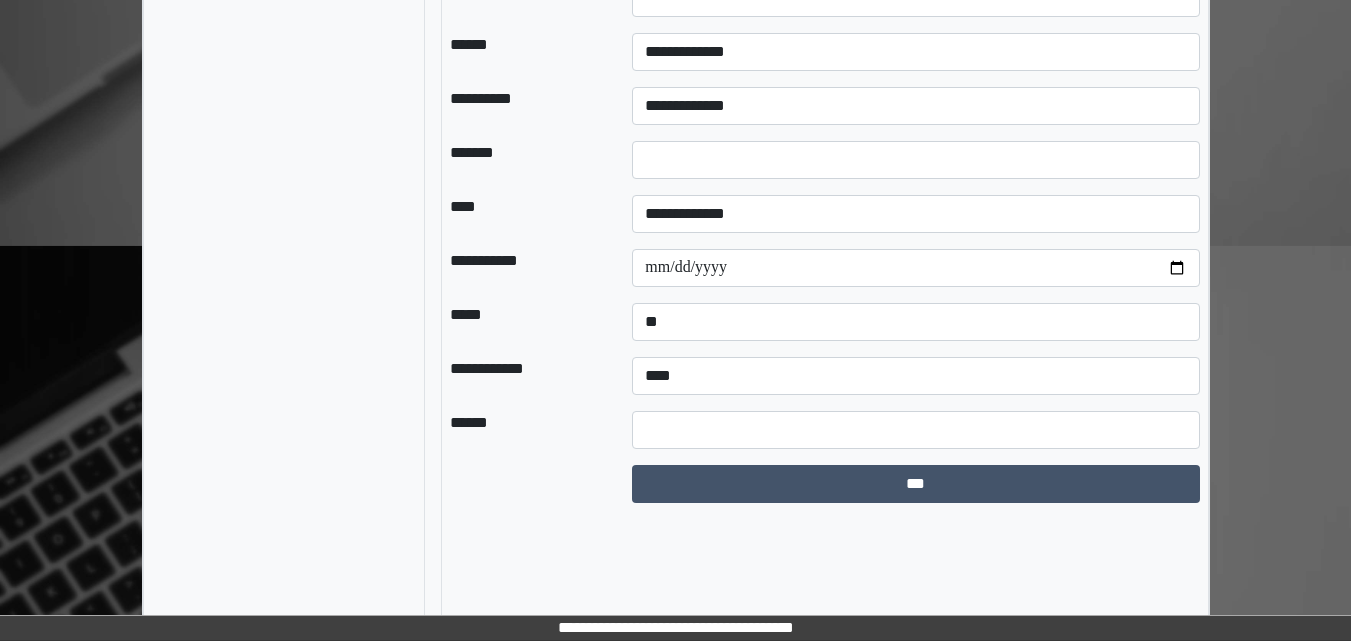 drag, startPoint x: 1361, startPoint y: 635, endPoint x: 108, endPoint y: 293, distance: 1298.8352 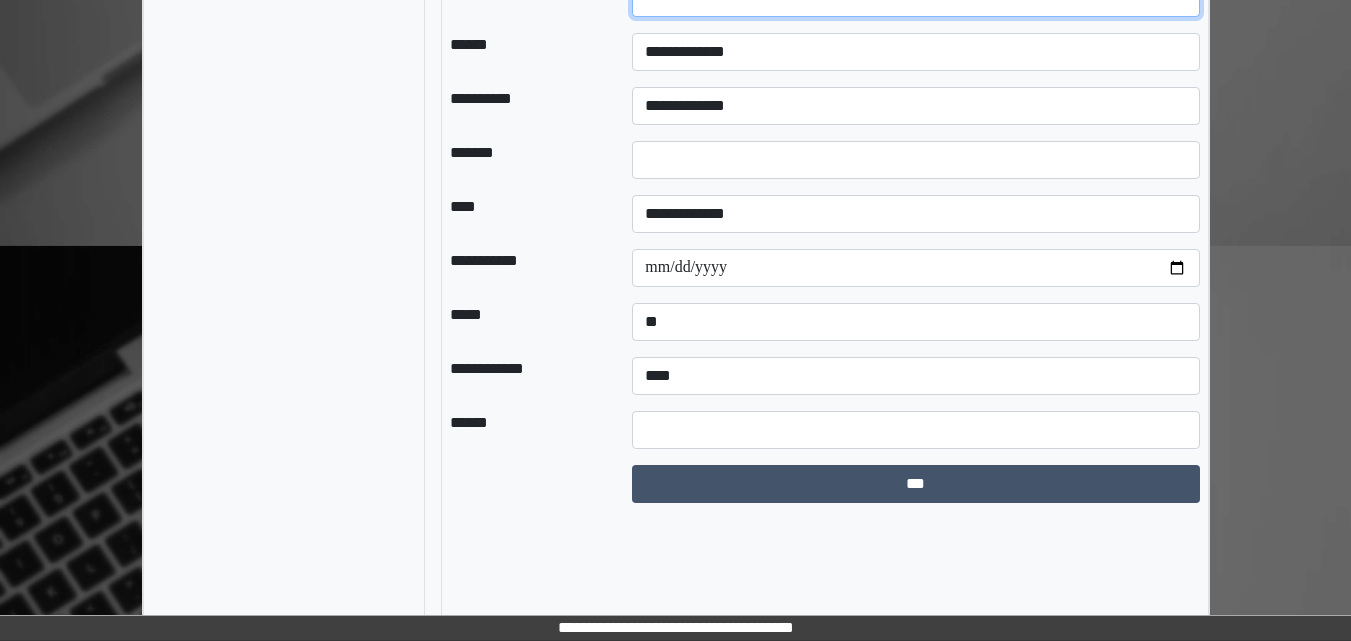 click at bounding box center (915, -2) 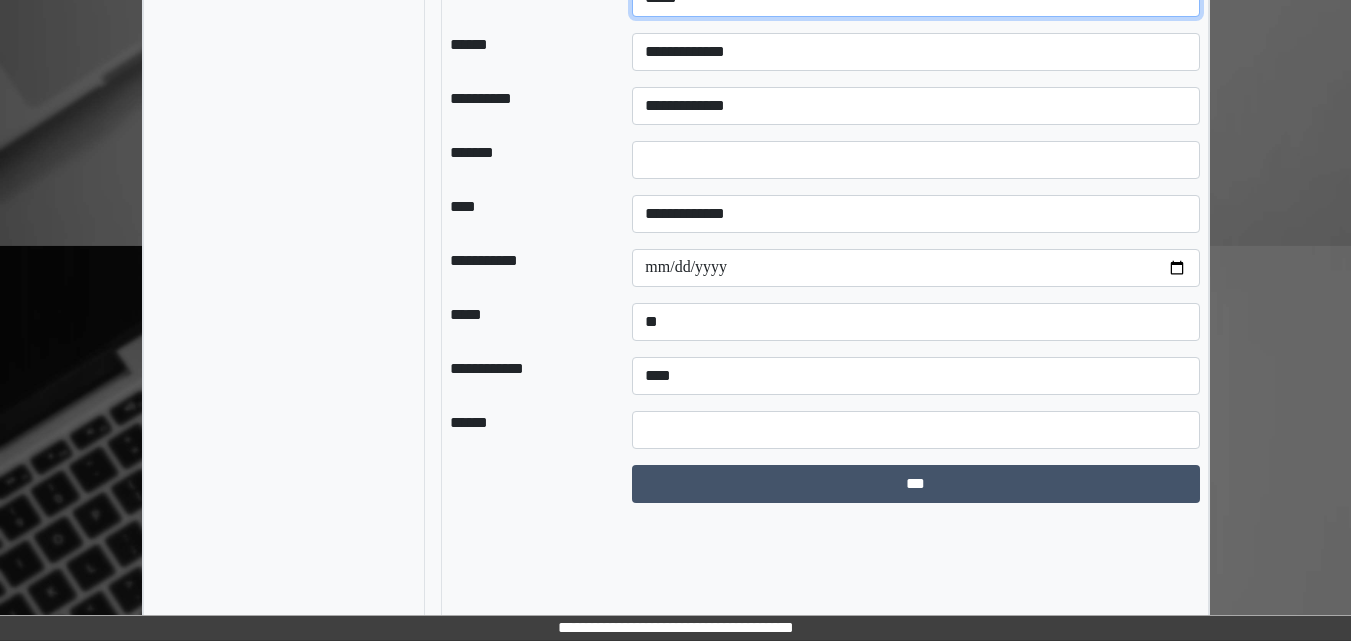 type on "*****" 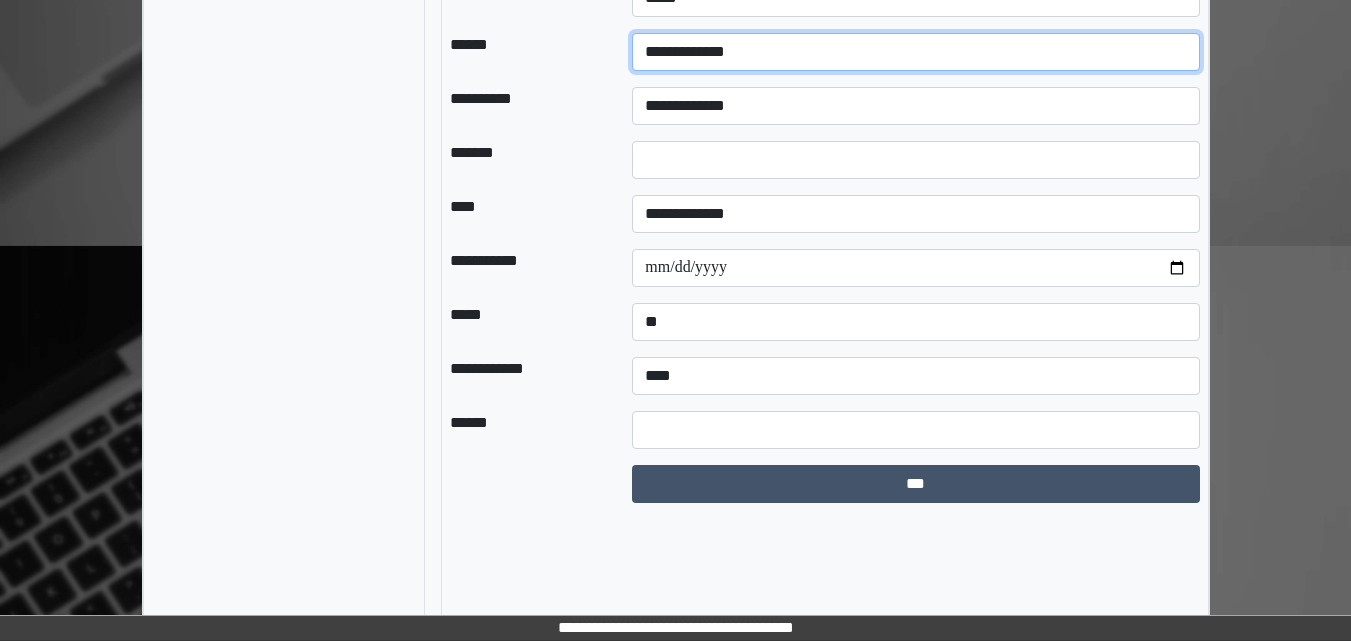 click on "**********" at bounding box center [915, 52] 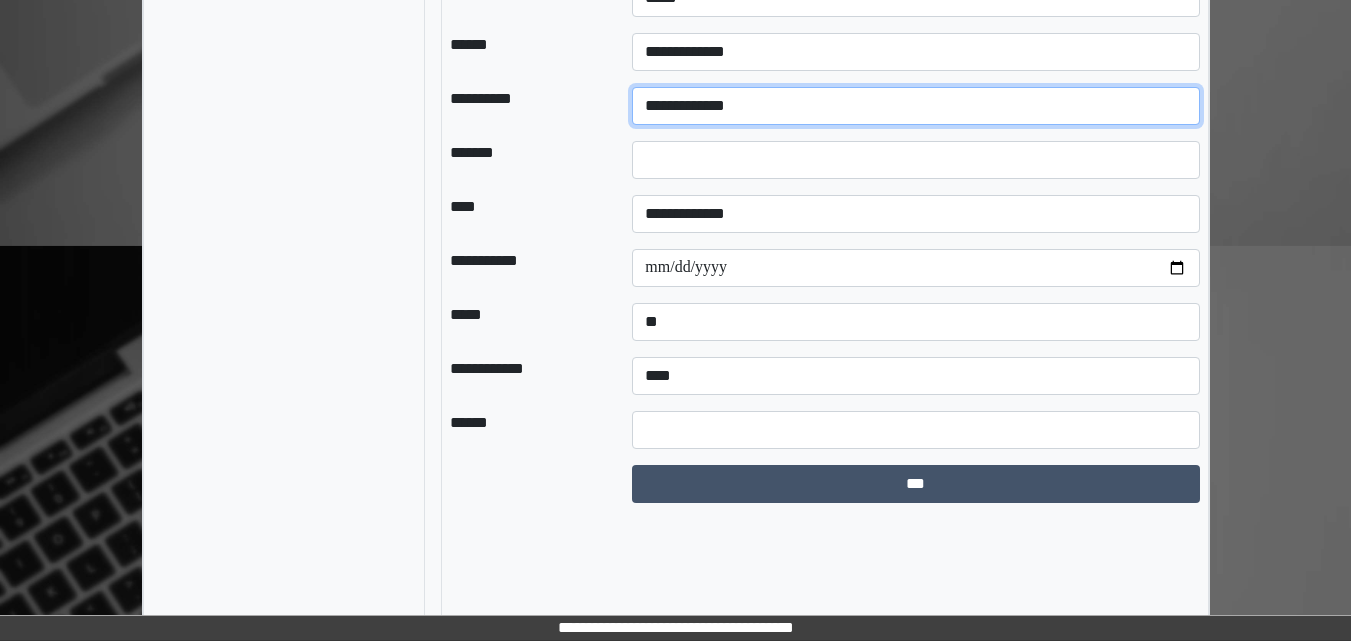 click on "**********" at bounding box center [915, 106] 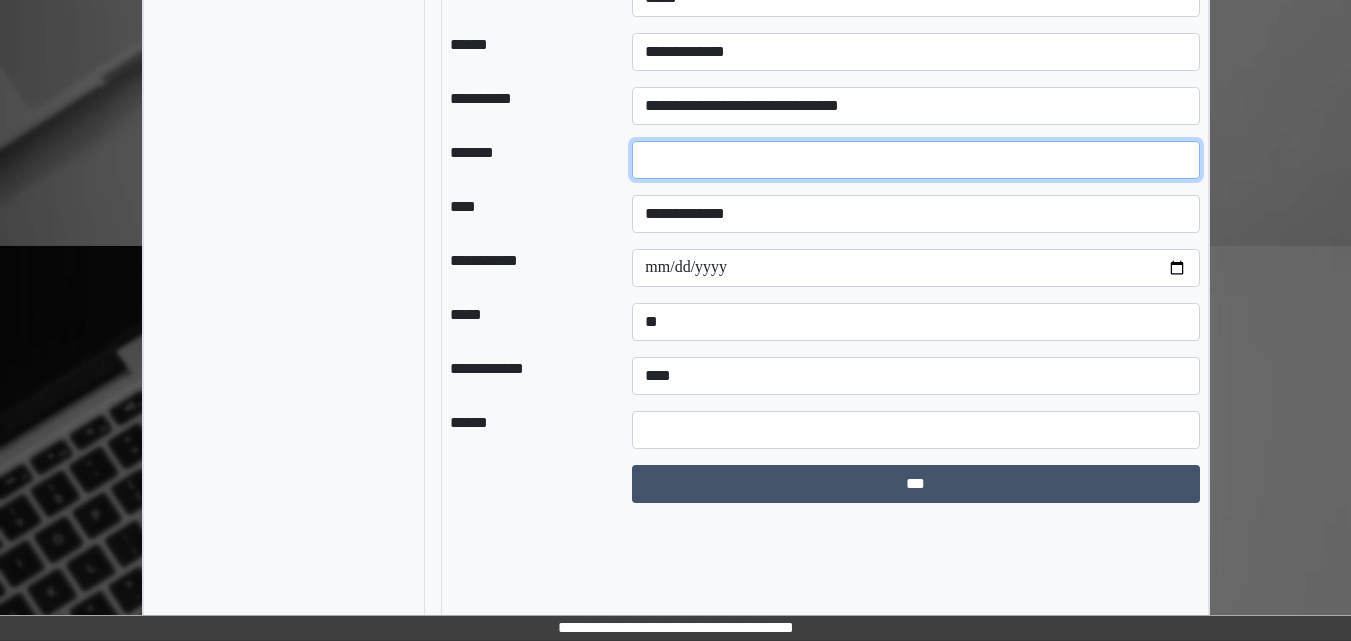 click at bounding box center [915, 160] 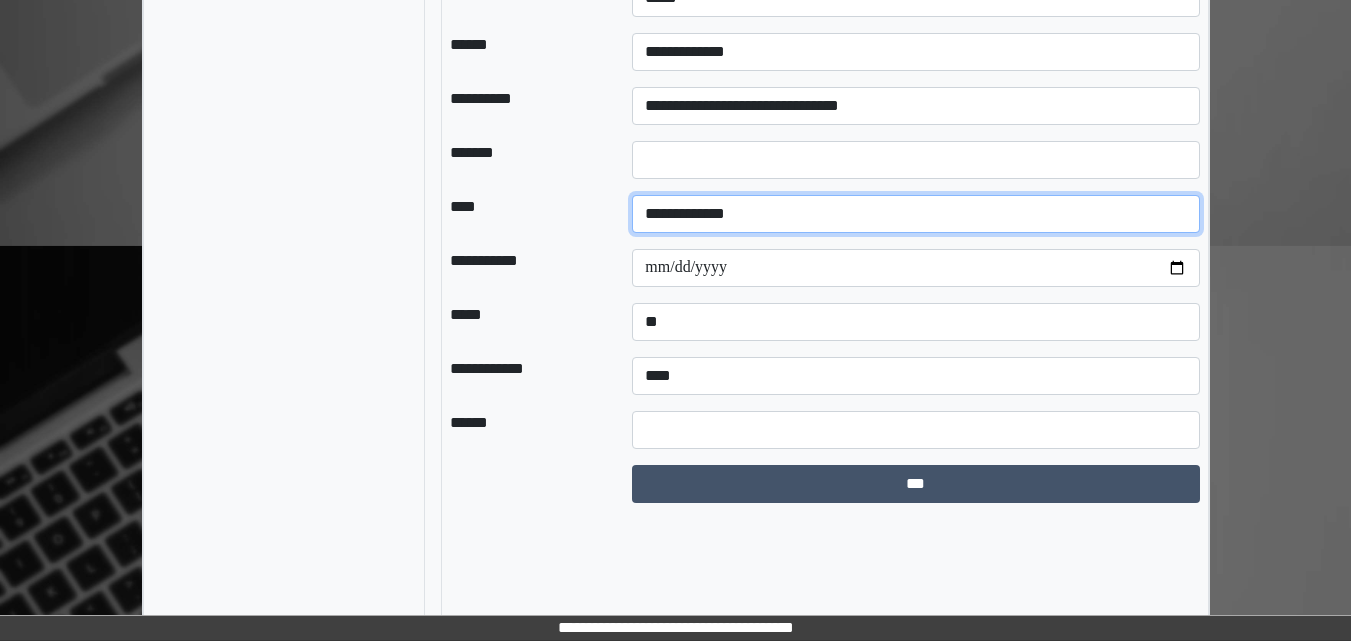 click on "**********" at bounding box center (915, 214) 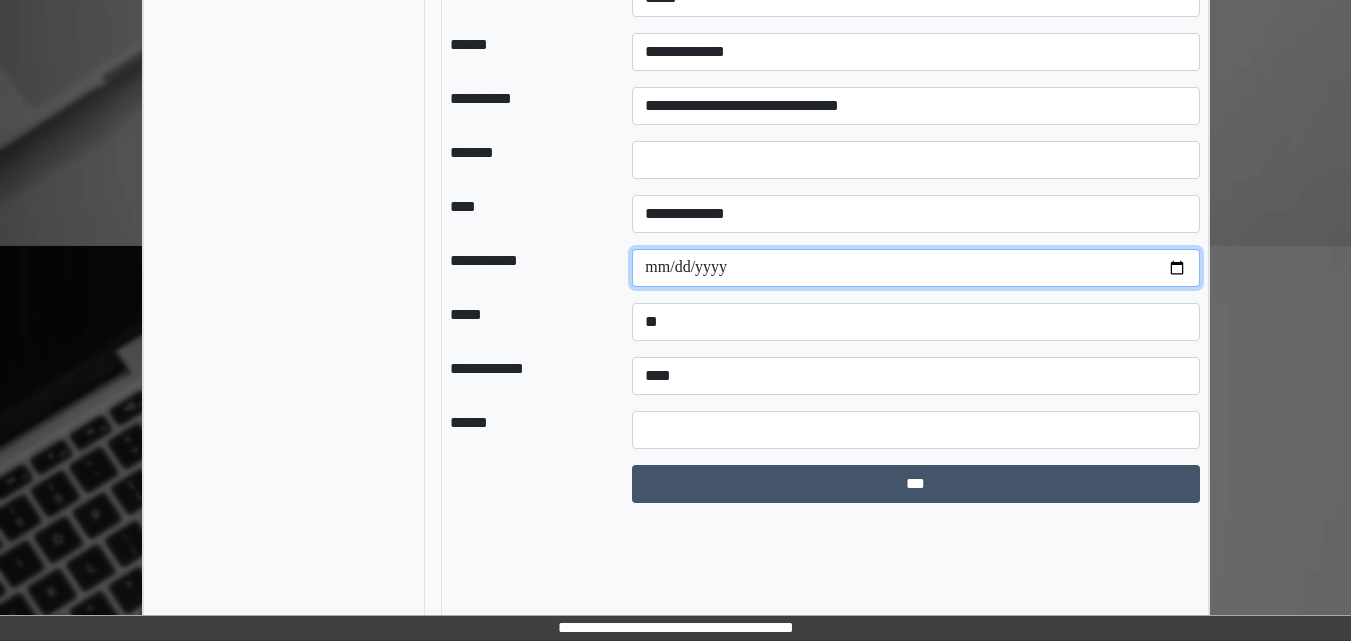 click at bounding box center [915, 268] 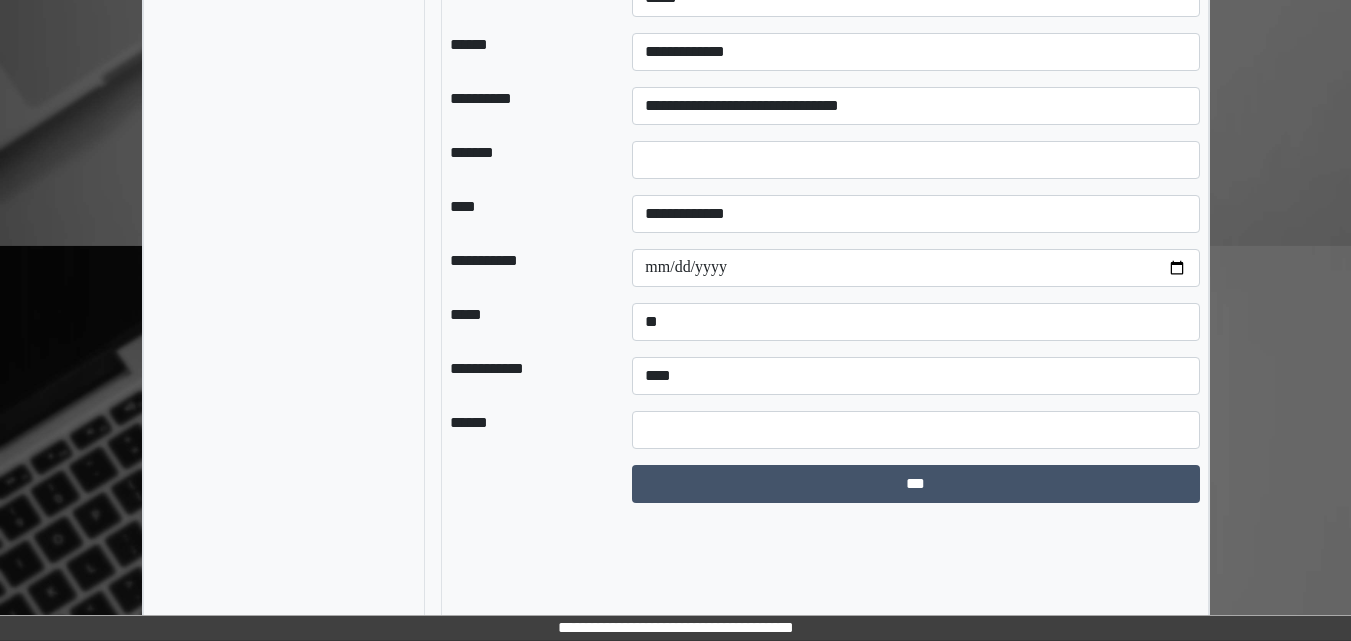 drag, startPoint x: 711, startPoint y: 151, endPoint x: 596, endPoint y: 365, distance: 242.94238 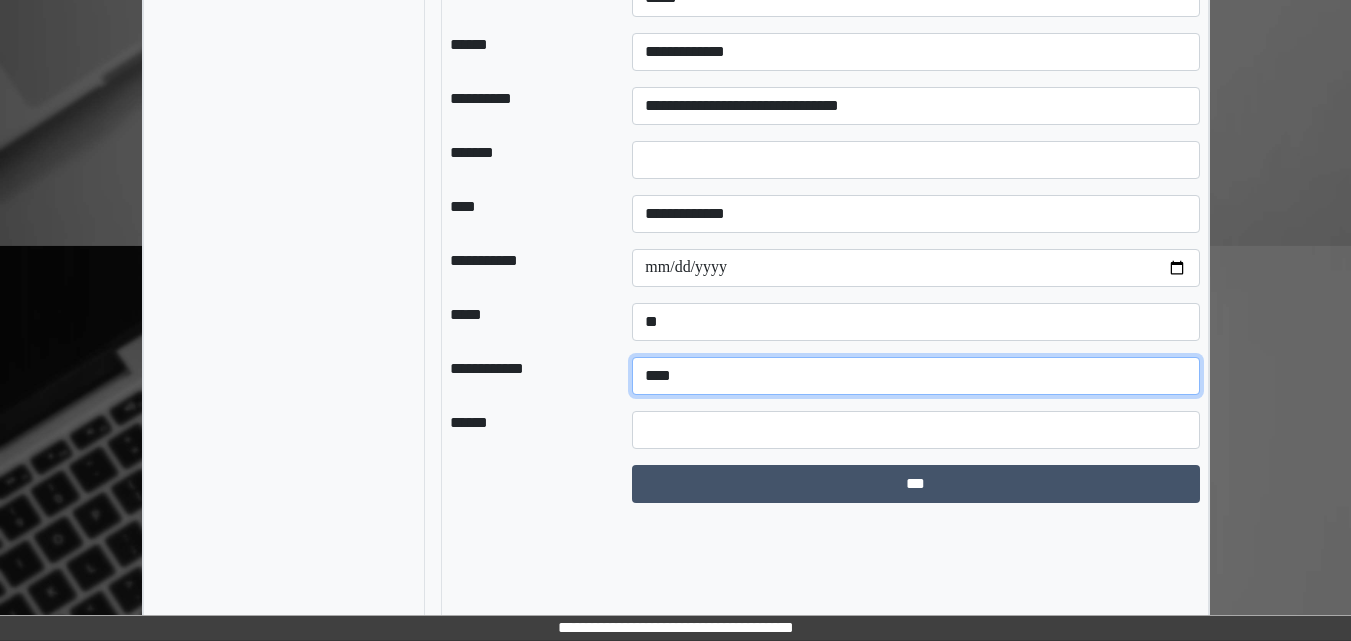 click on "**********" at bounding box center [915, 376] 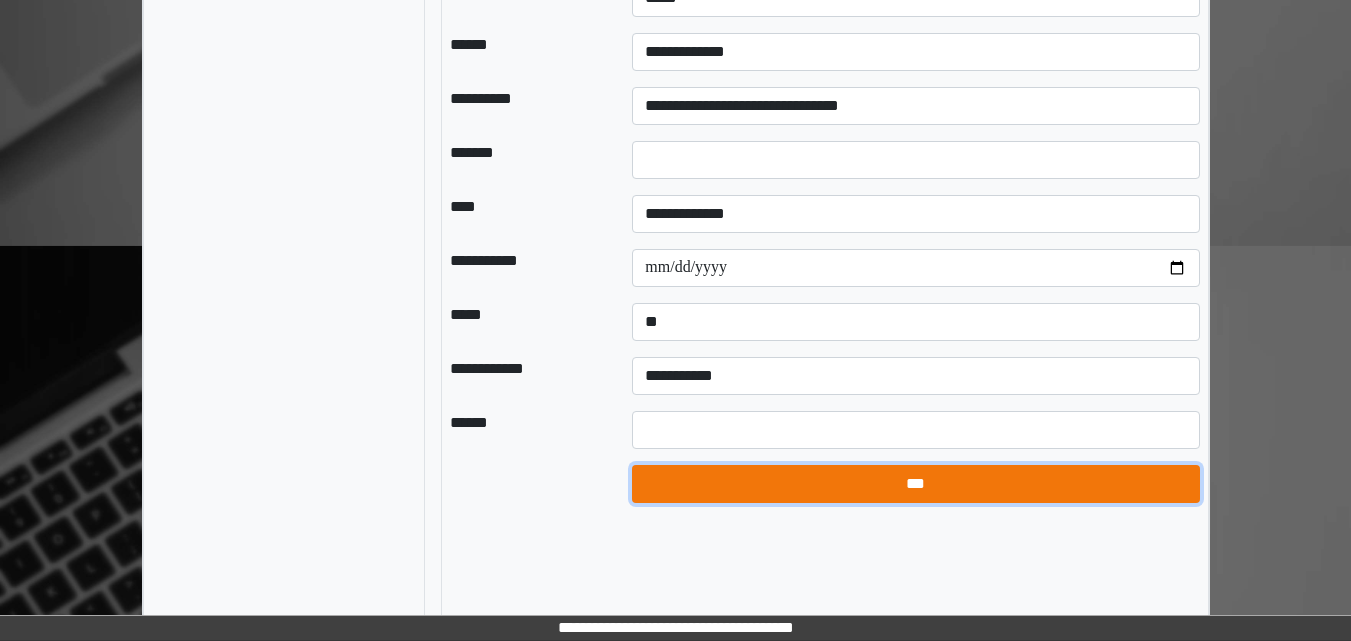 click on "***" at bounding box center (915, 484) 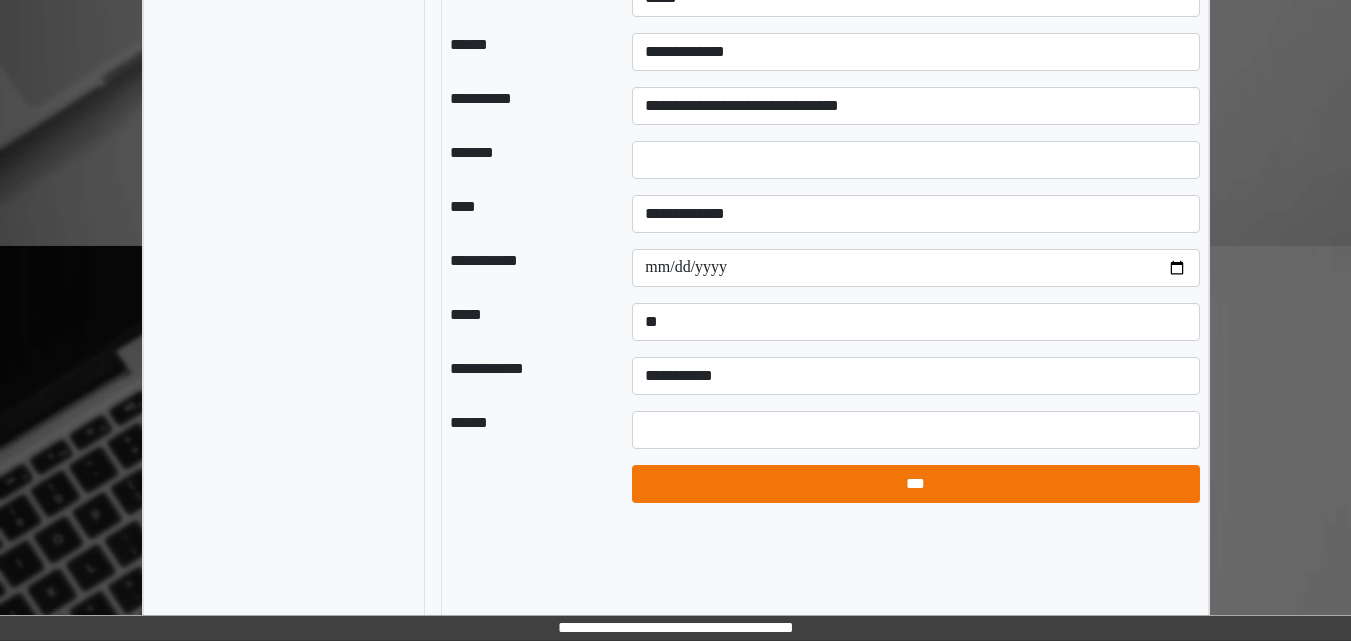 select on "*" 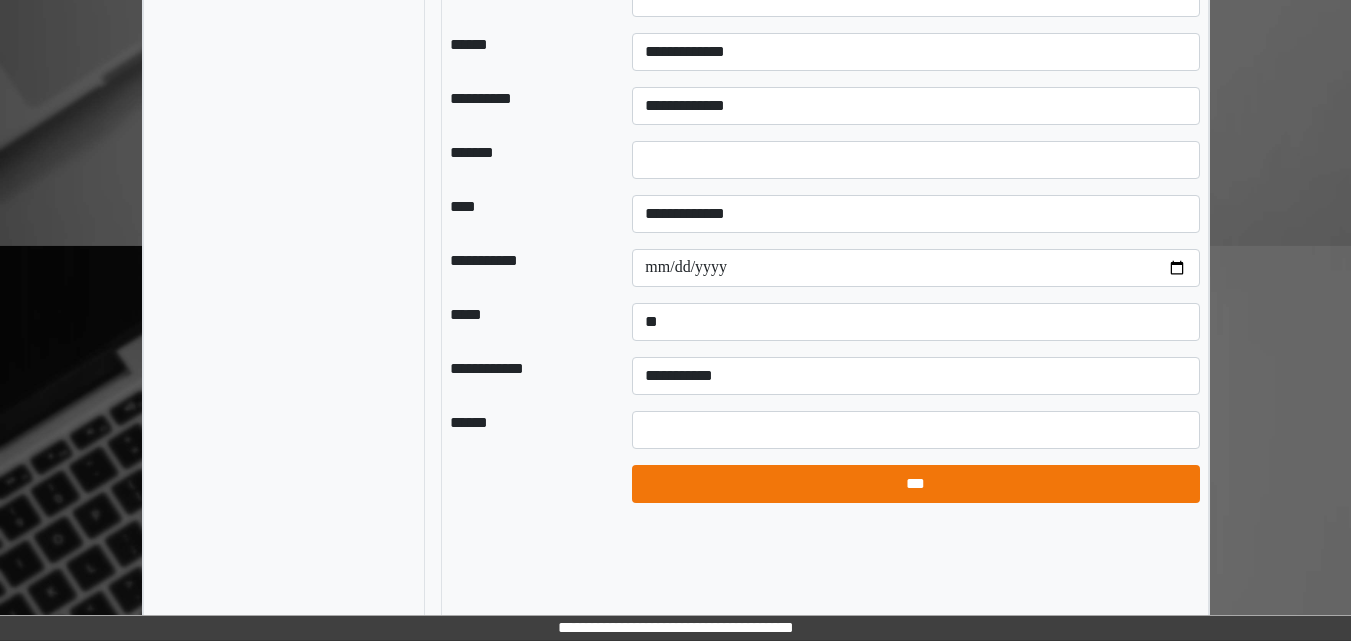 scroll, scrollTop: 3081, scrollLeft: 0, axis: vertical 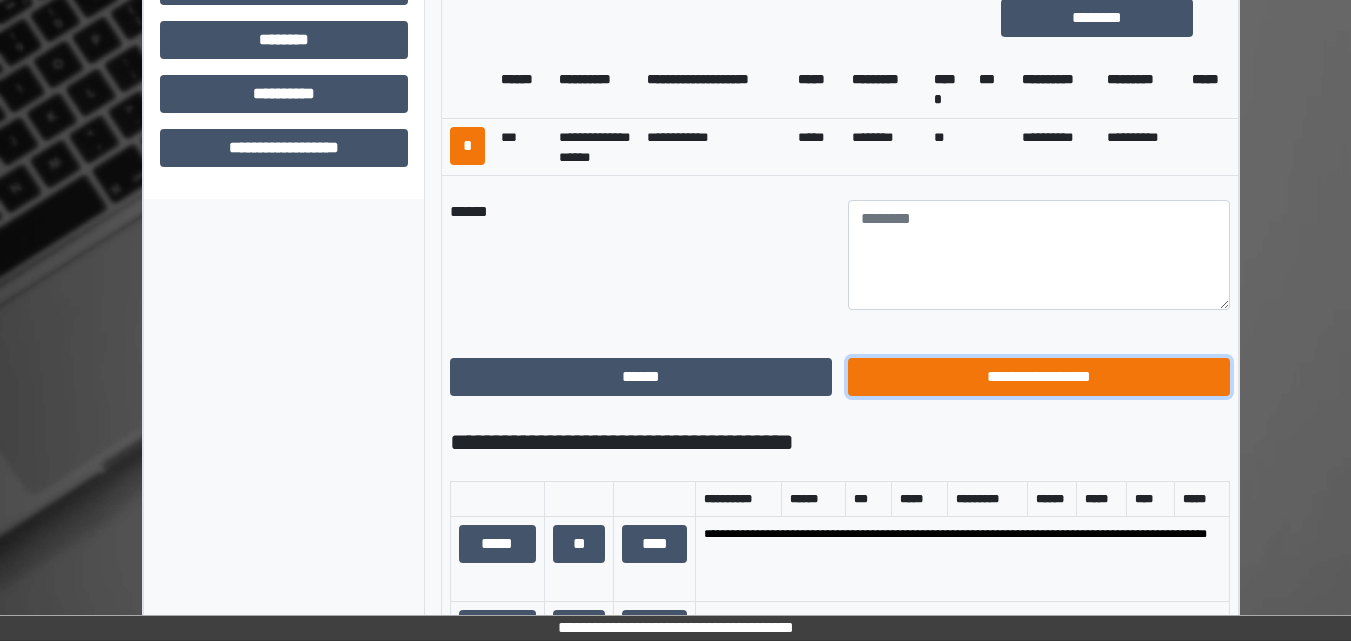 click on "**********" at bounding box center (1039, 377) 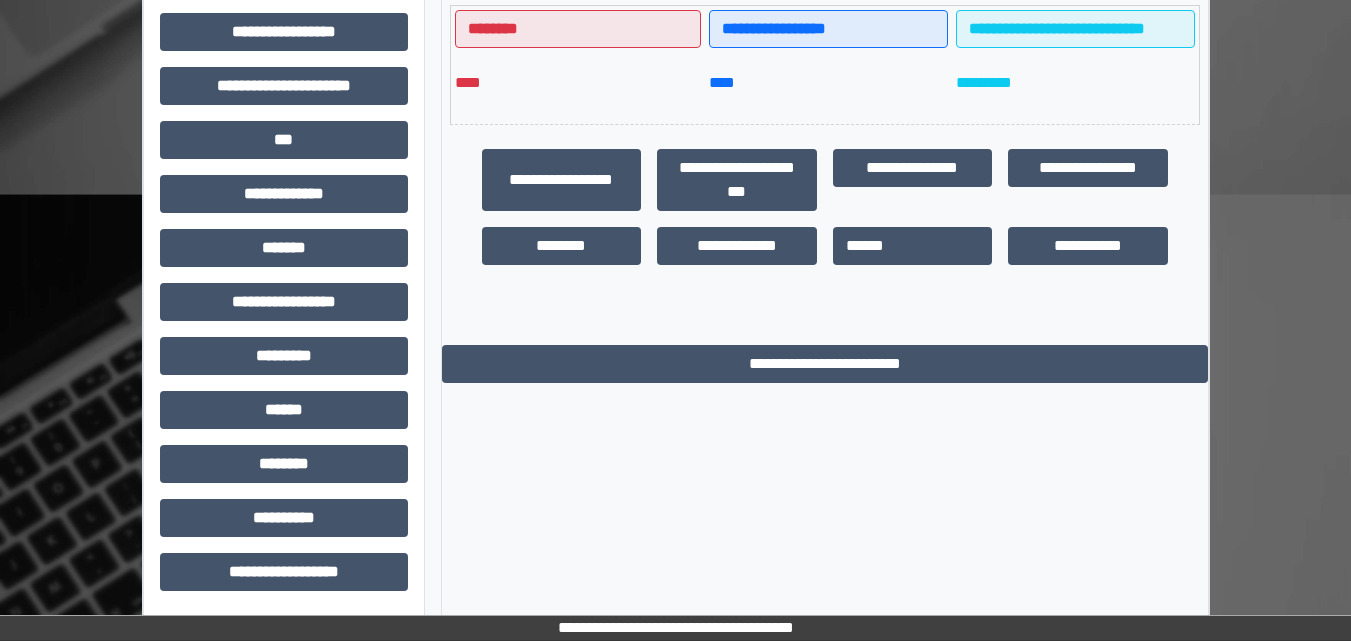 scroll, scrollTop: 557, scrollLeft: 0, axis: vertical 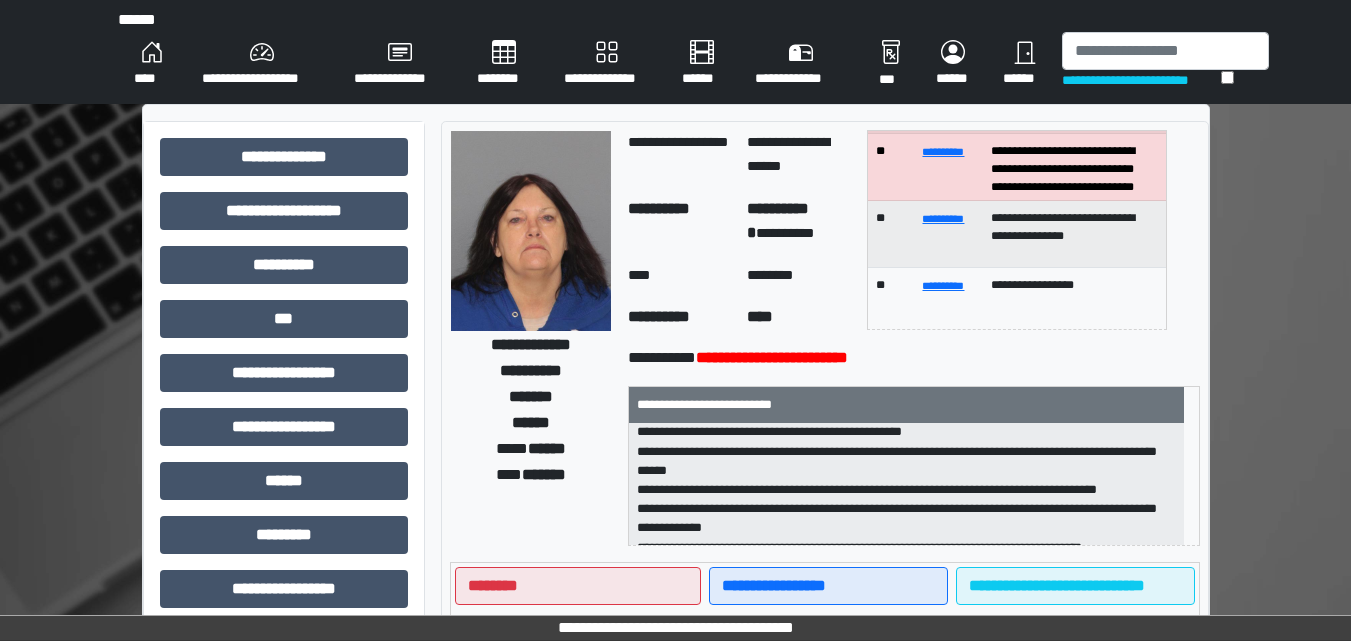 drag, startPoint x: 1364, startPoint y: 10, endPoint x: 248, endPoint y: 57, distance: 1116.9893 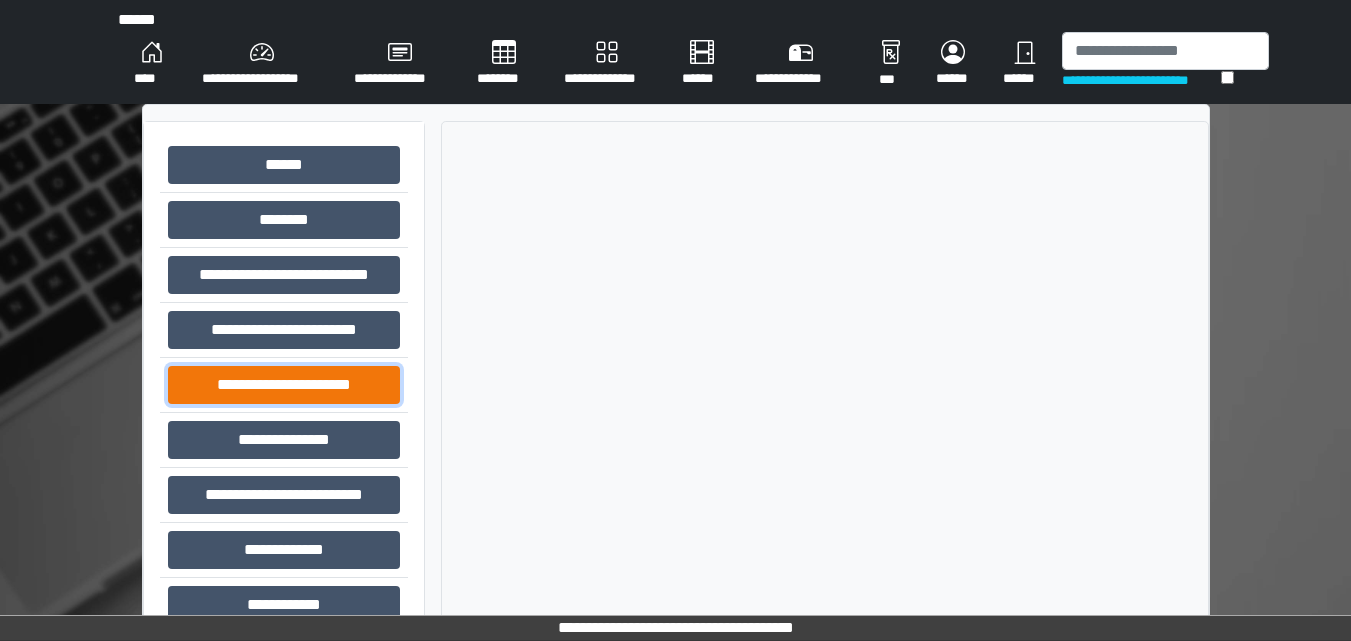 click on "**********" at bounding box center [284, 385] 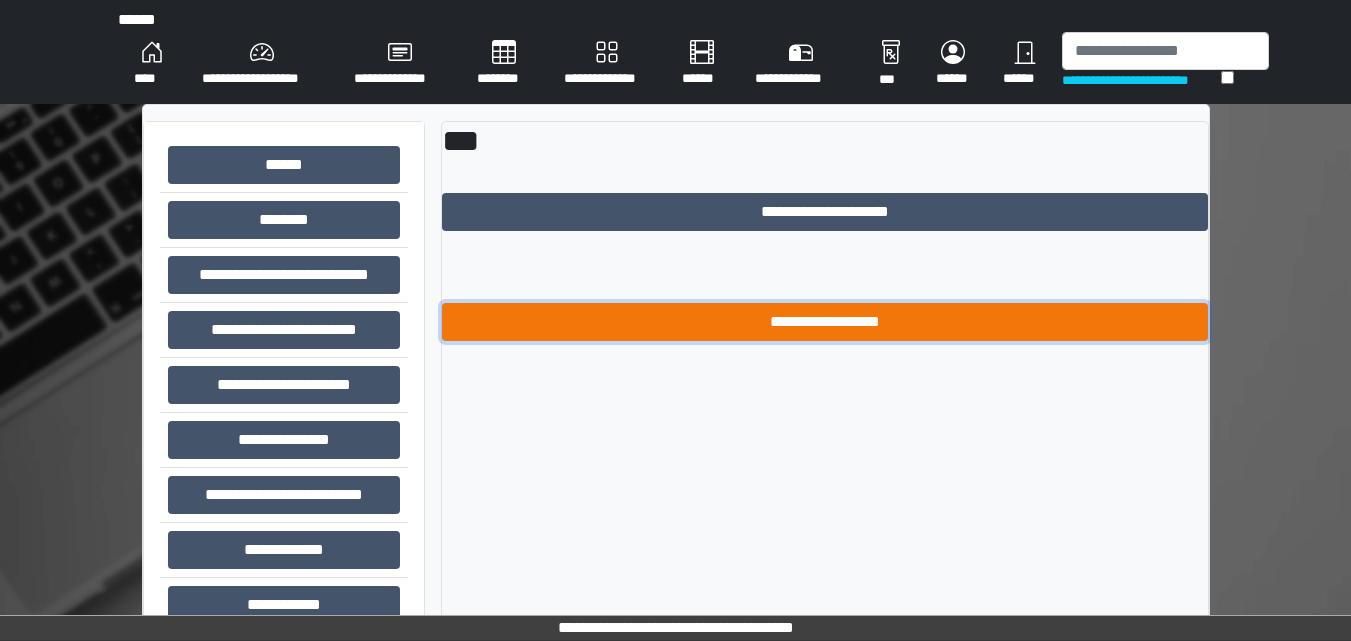 click on "**********" at bounding box center (825, 322) 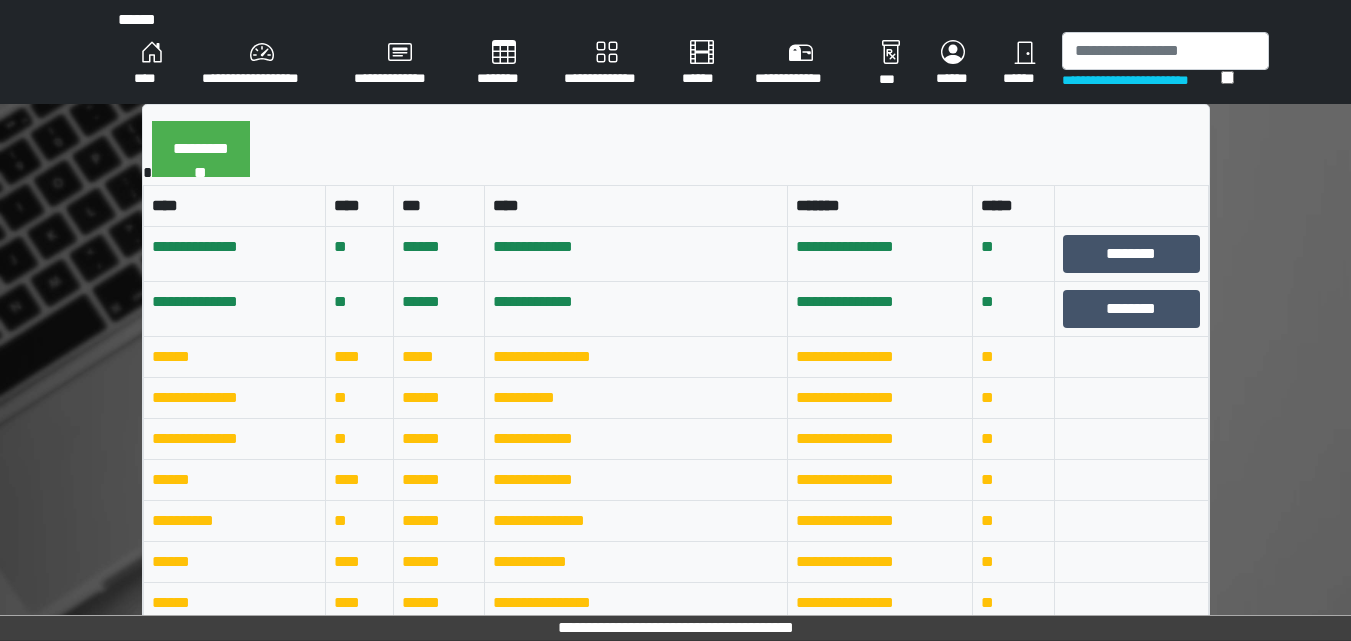 click on "****" at bounding box center [635, 206] 